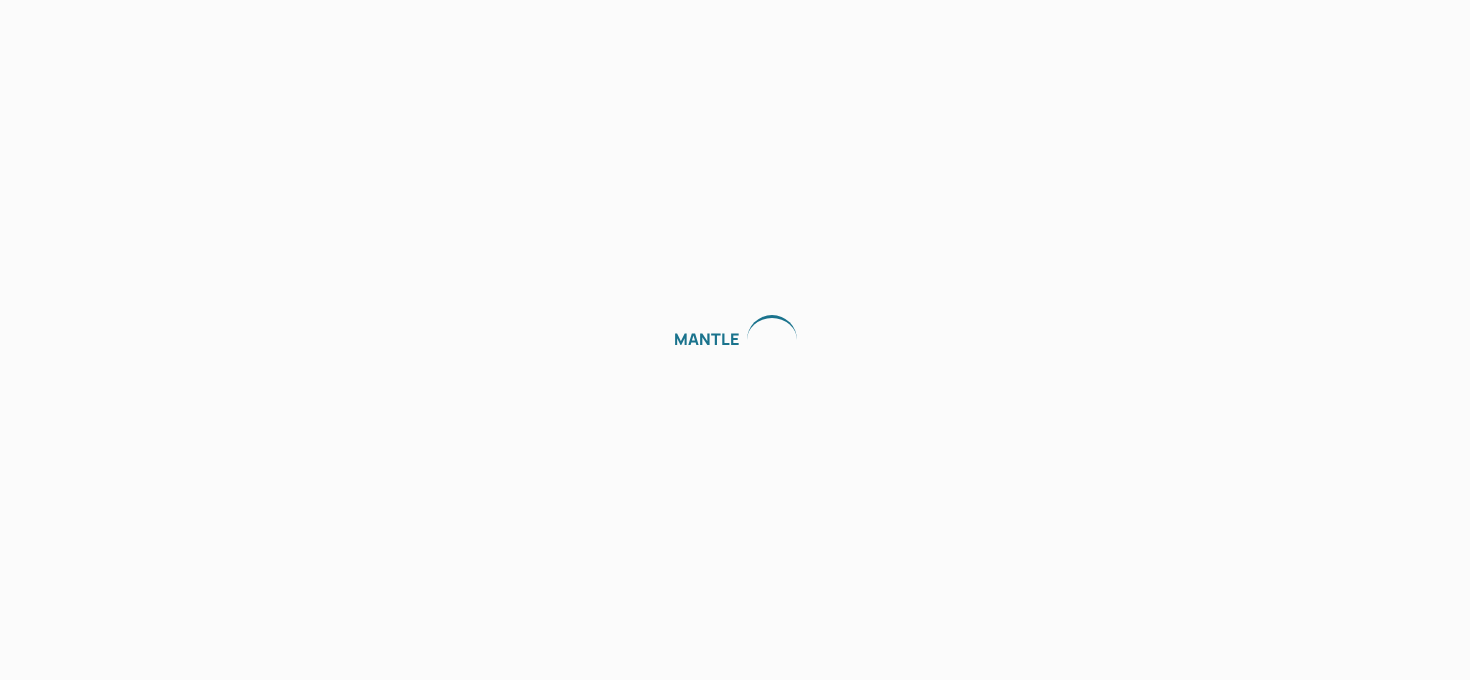 scroll, scrollTop: 0, scrollLeft: 0, axis: both 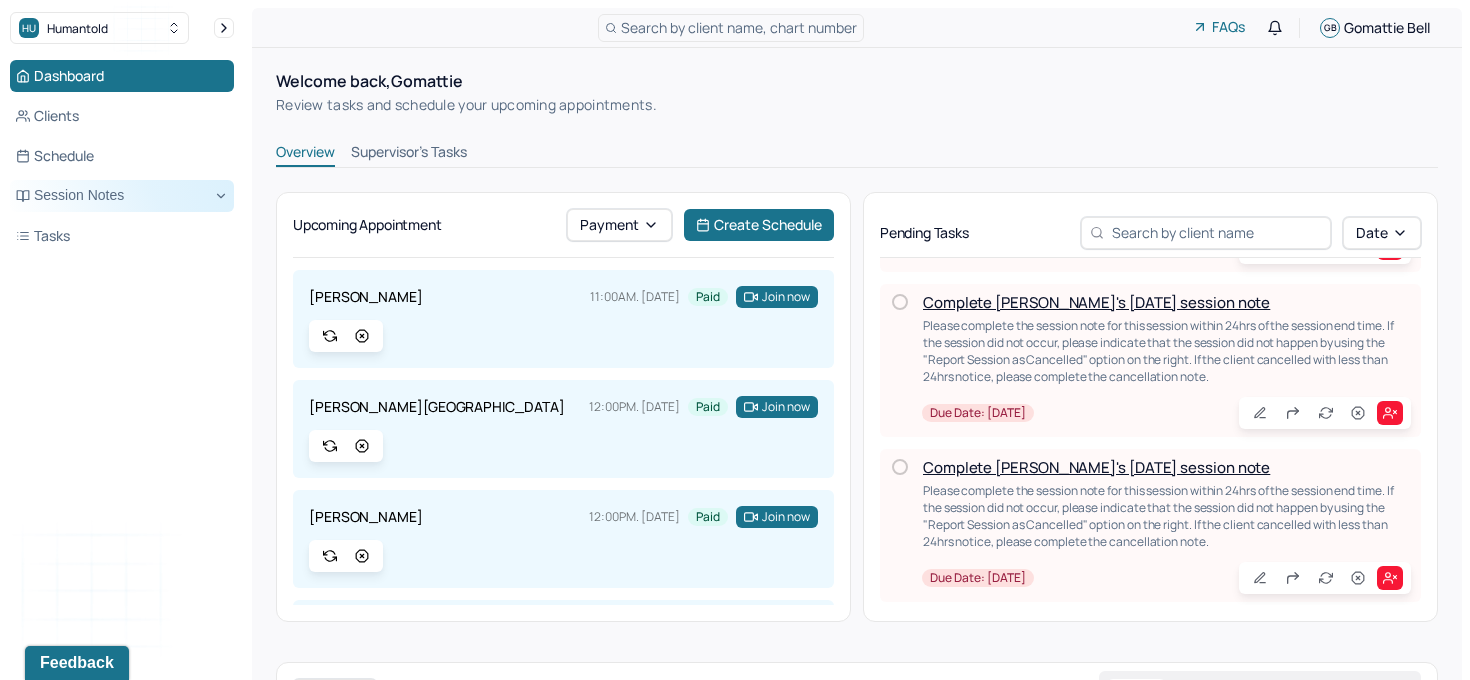 click on "Session Notes" at bounding box center [122, 196] 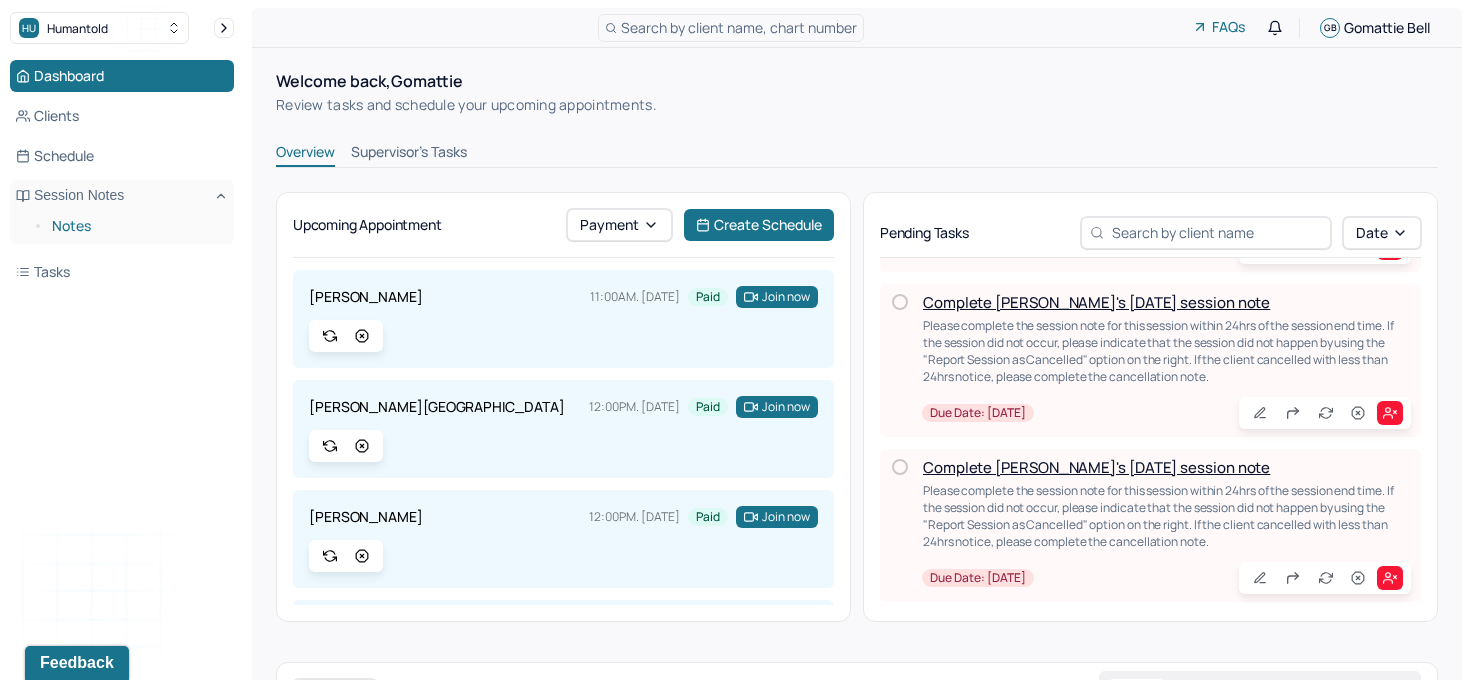 click on "Notes" at bounding box center [135, 226] 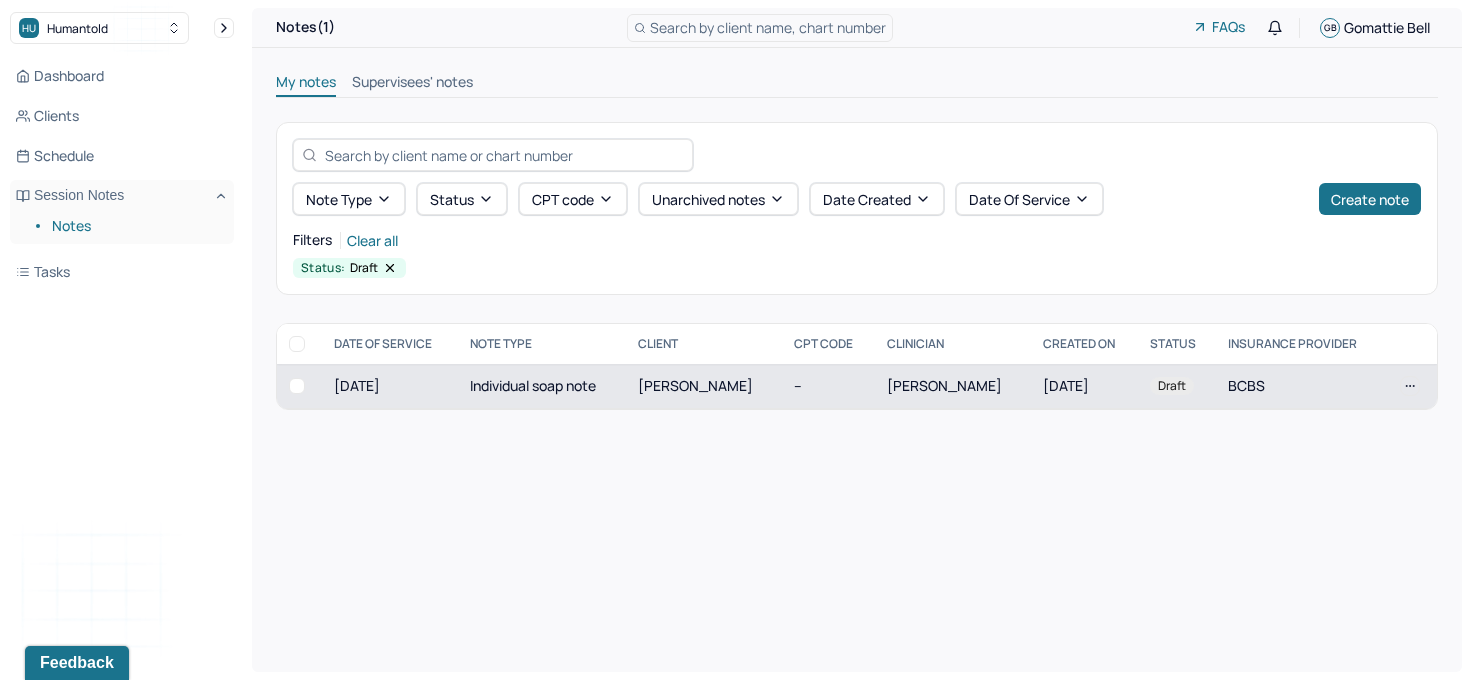 click on "[PERSON_NAME]" at bounding box center (704, 386) 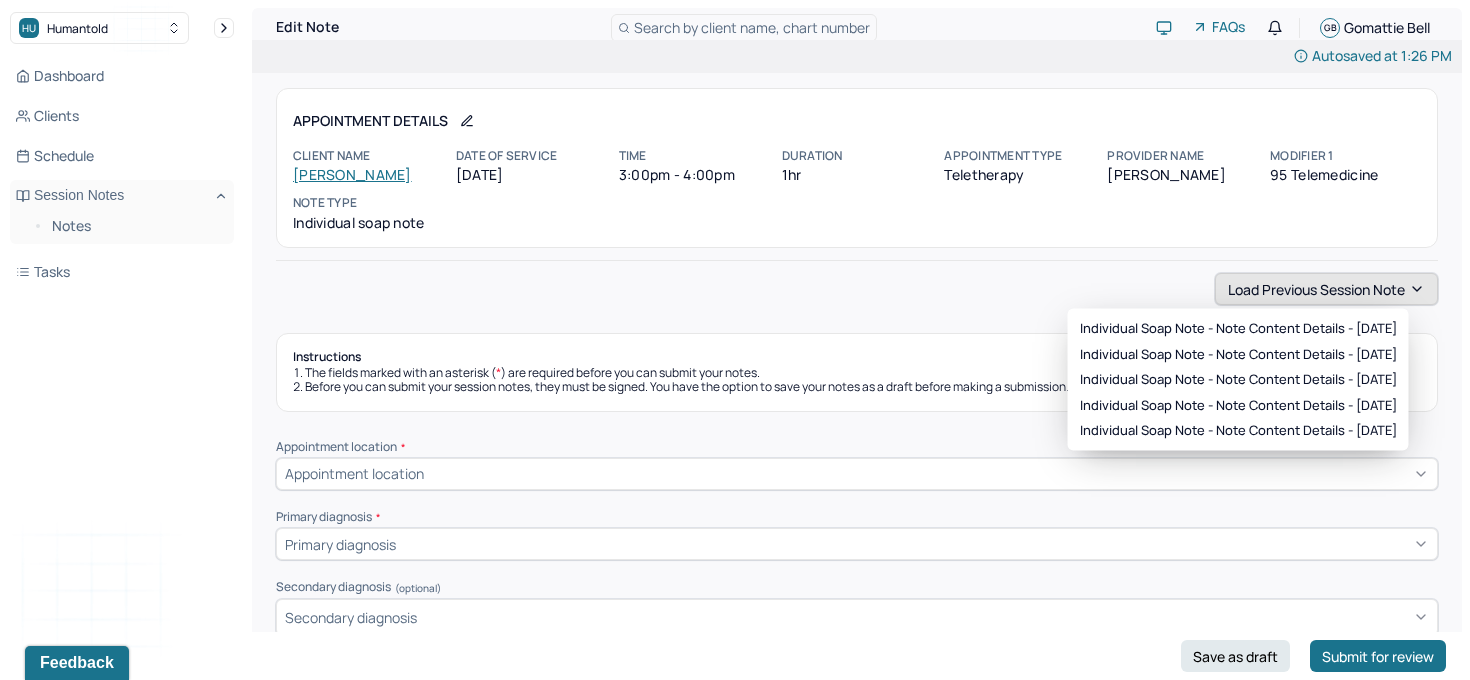 click on "Load previous session note" at bounding box center [1326, 289] 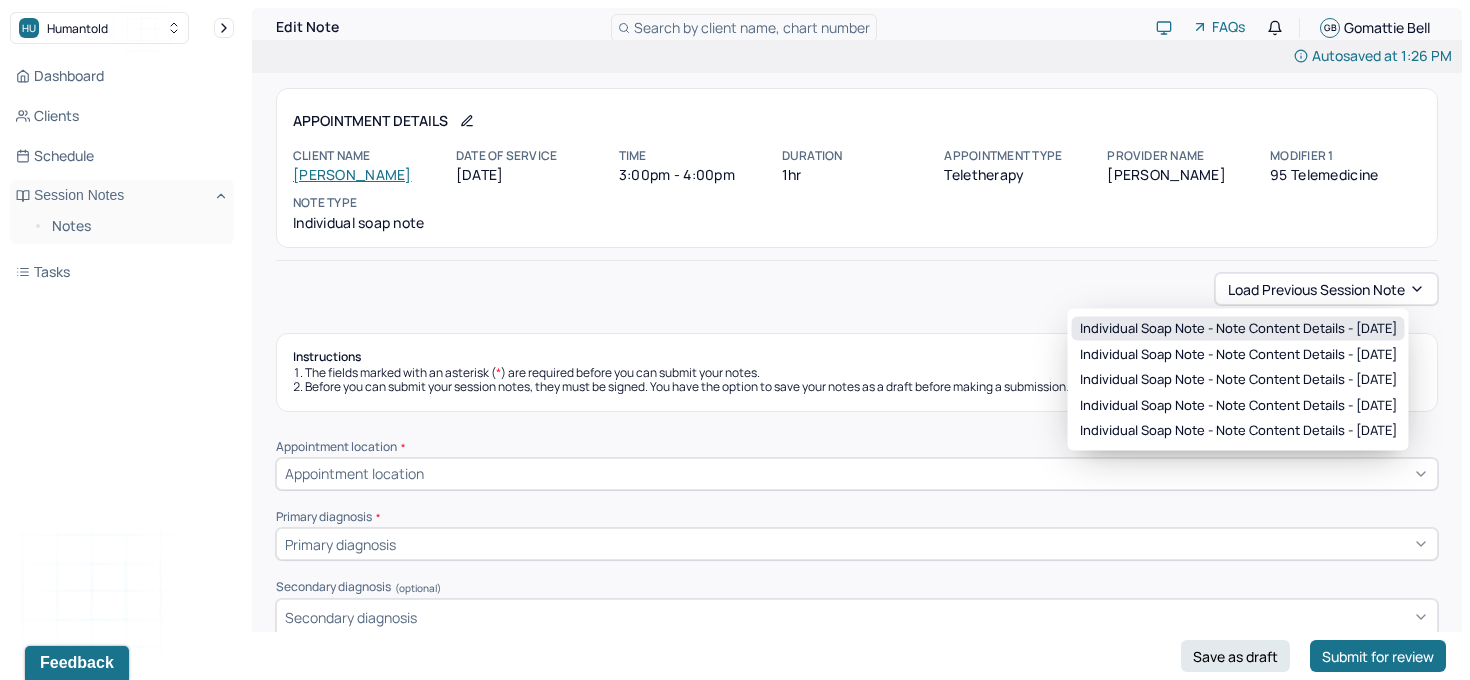 click on "Individual soap note   - Note content Details -   [DATE]" at bounding box center (1238, 329) 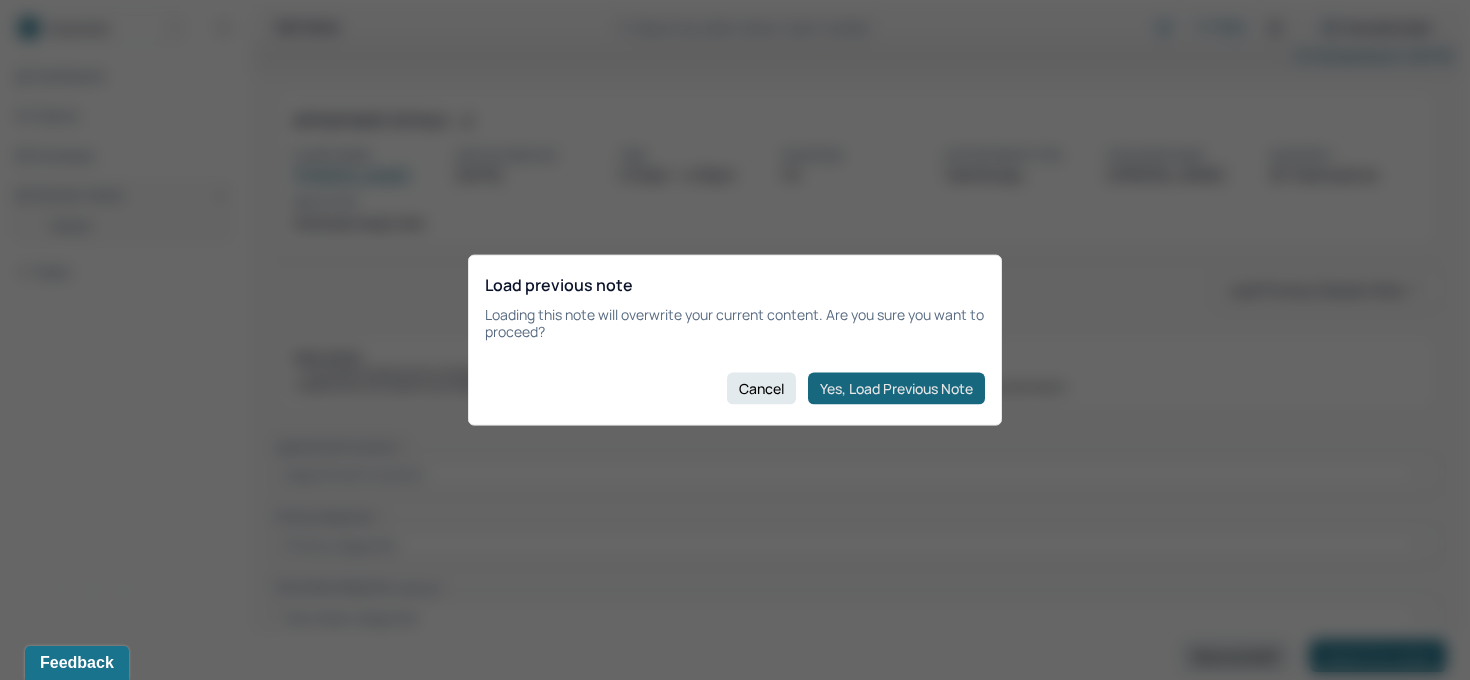 click on "Yes, Load Previous Note" at bounding box center (896, 388) 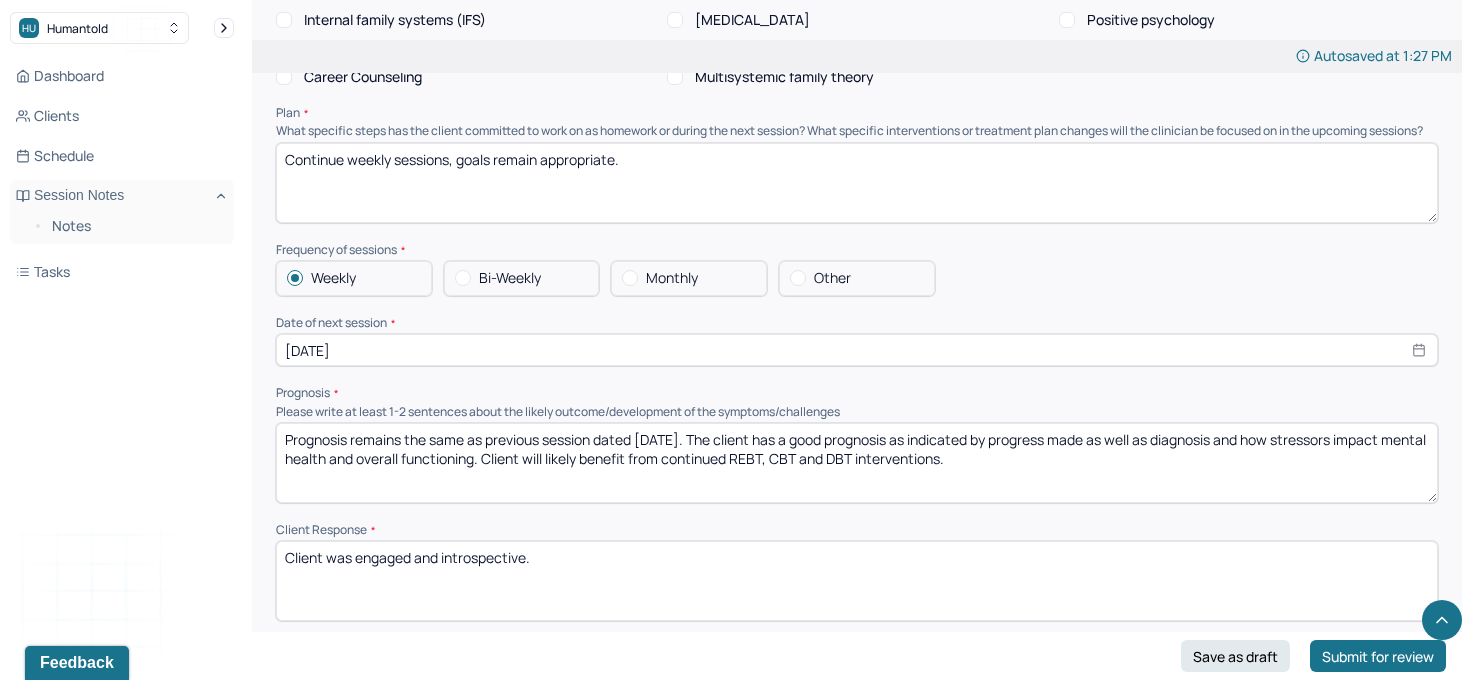 scroll, scrollTop: 2037, scrollLeft: 0, axis: vertical 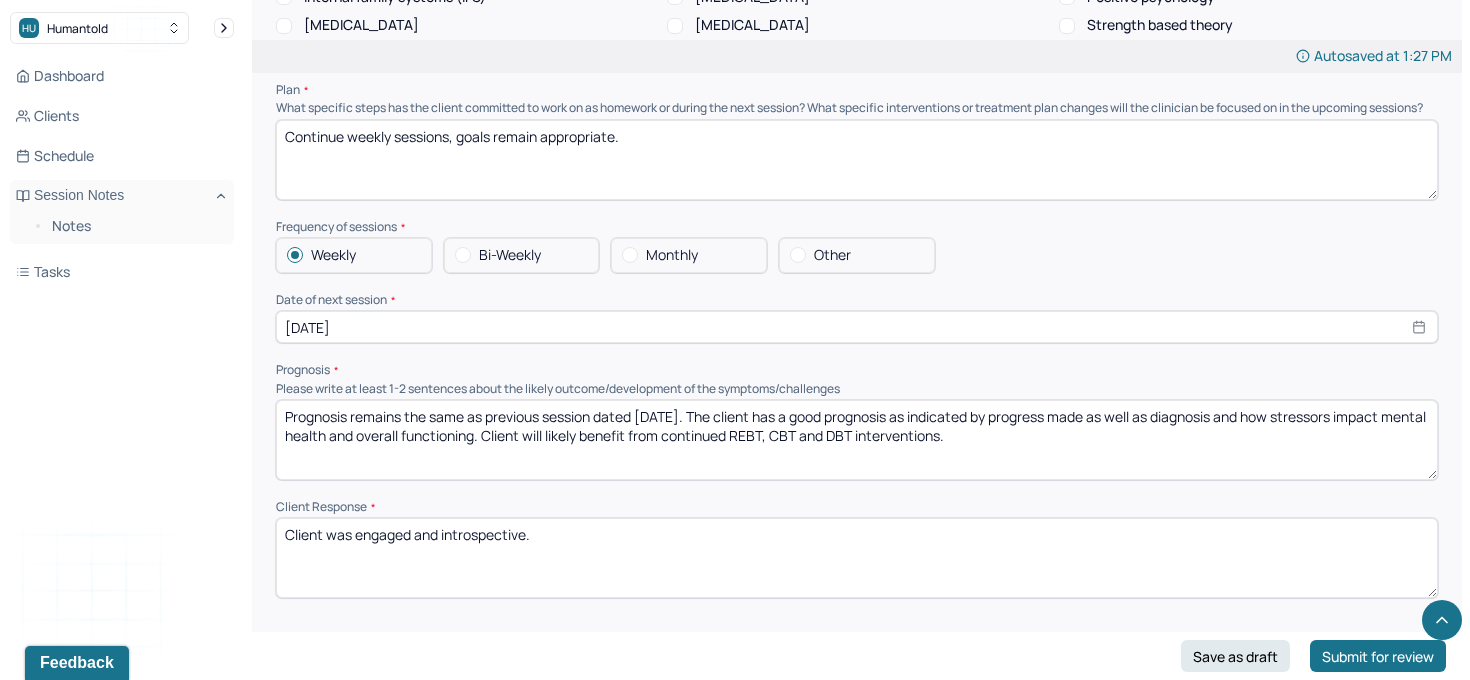 click on "Prognosis remains the same as previous session dated [DATE]. The client has a good prognosis as indicated by progress made as well as diagnosis and how stressors impact mental health and overall functioning. Client will likely benefit from continued REBT, CBT and DBT interventions." at bounding box center [857, 440] 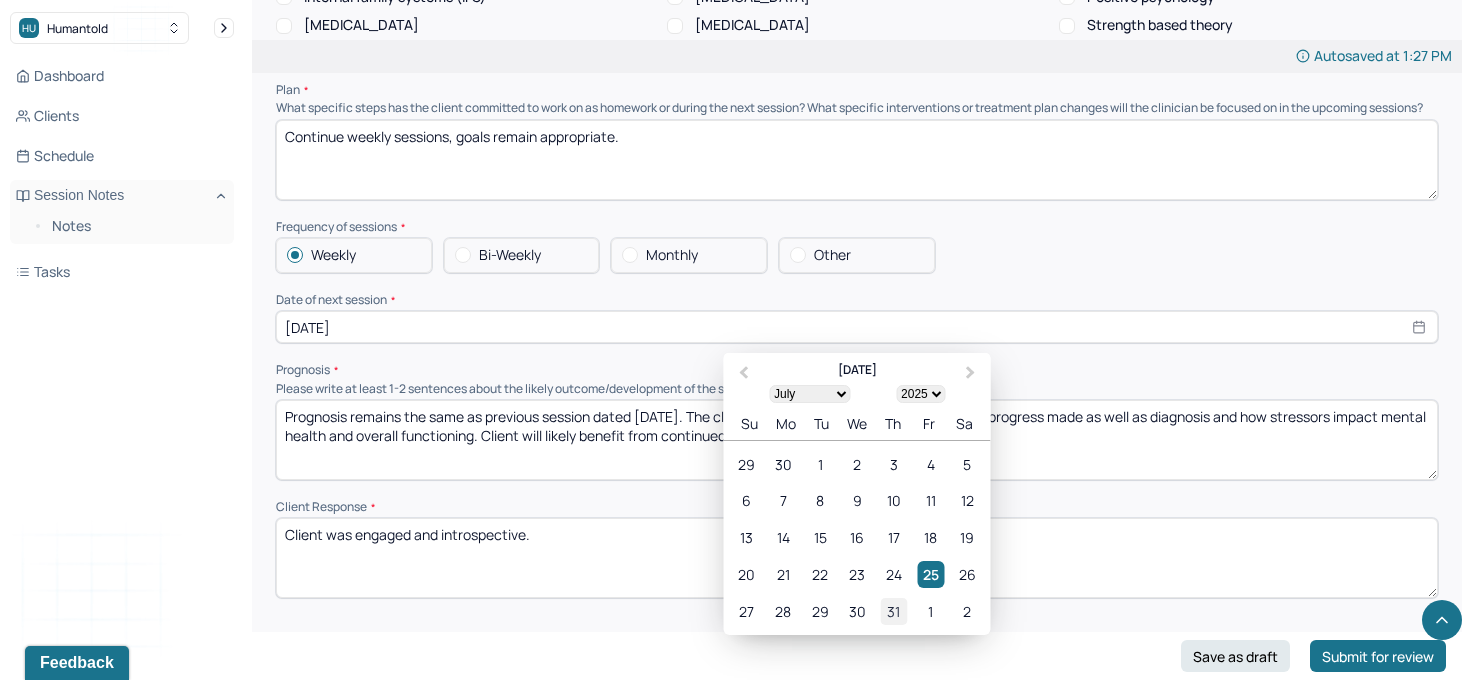 click on "31" at bounding box center [893, 611] 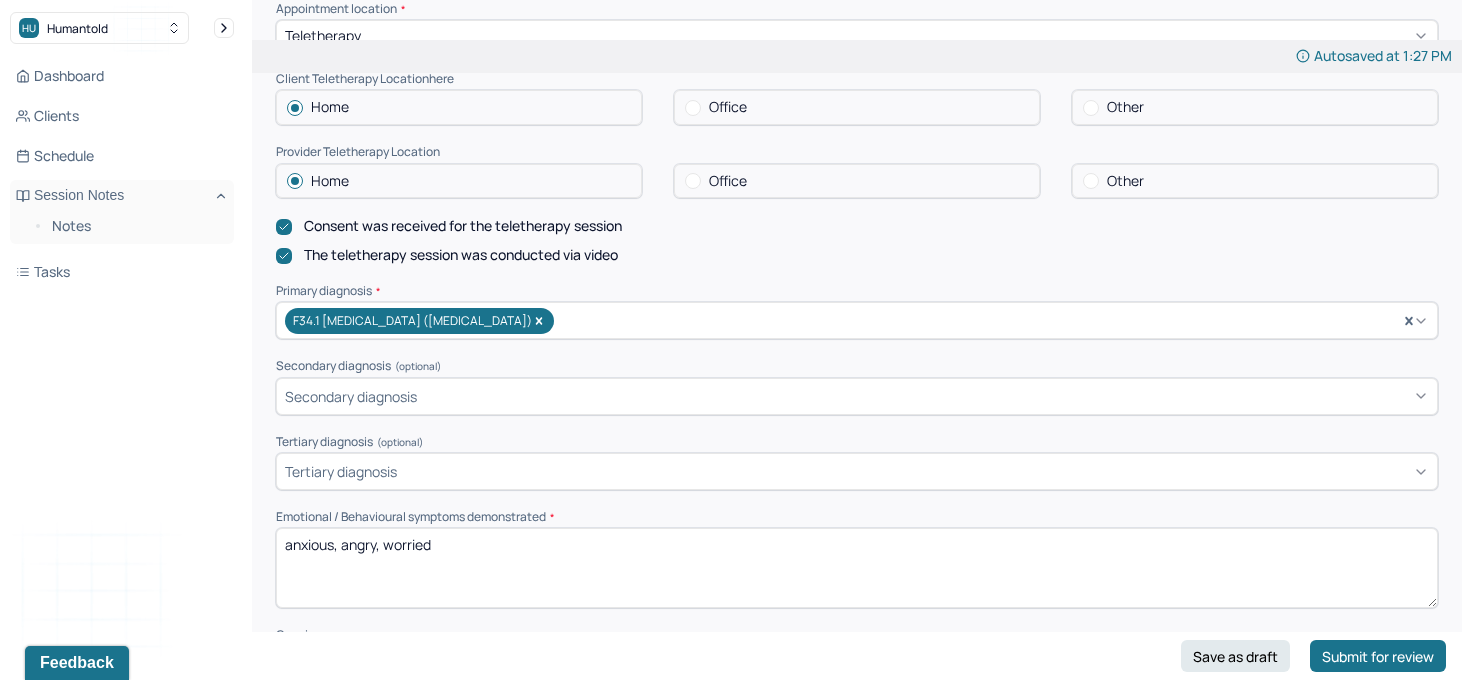 scroll, scrollTop: 439, scrollLeft: 0, axis: vertical 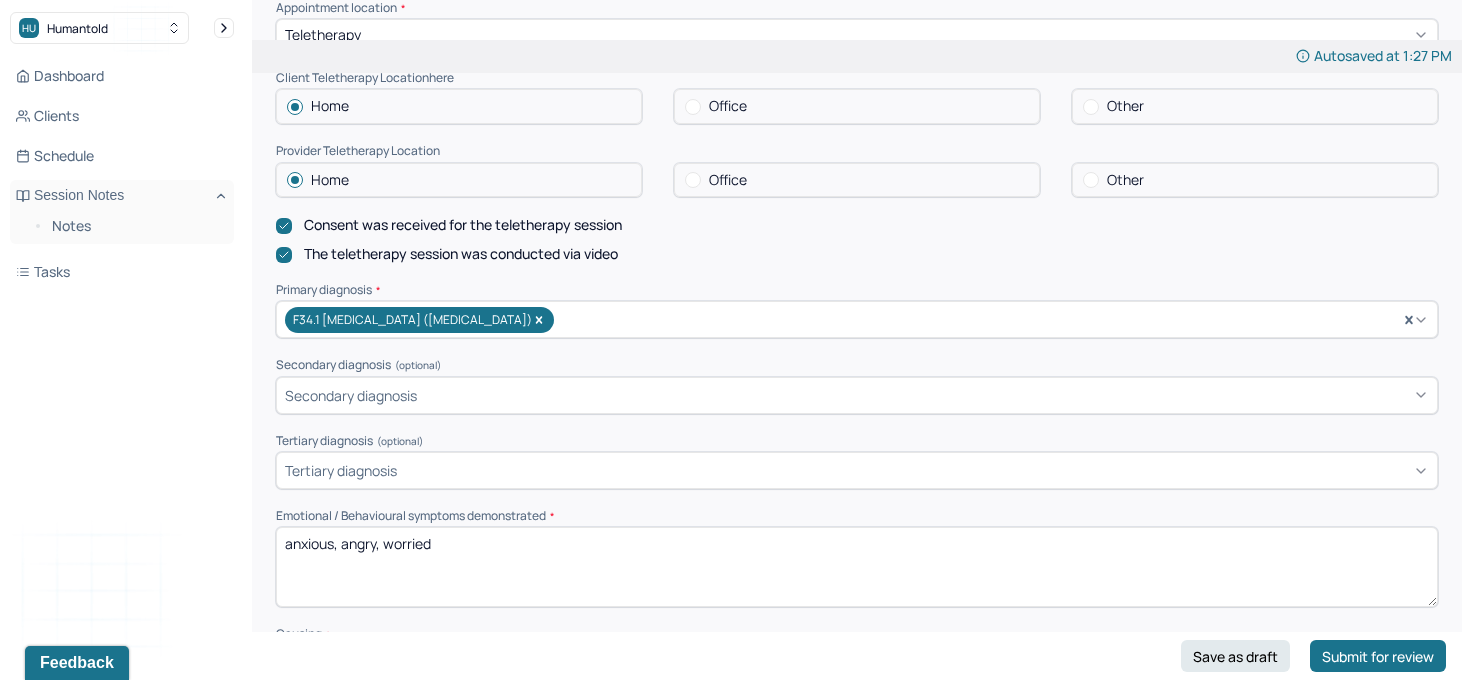 drag, startPoint x: 538, startPoint y: 548, endPoint x: 197, endPoint y: 544, distance: 341.02347 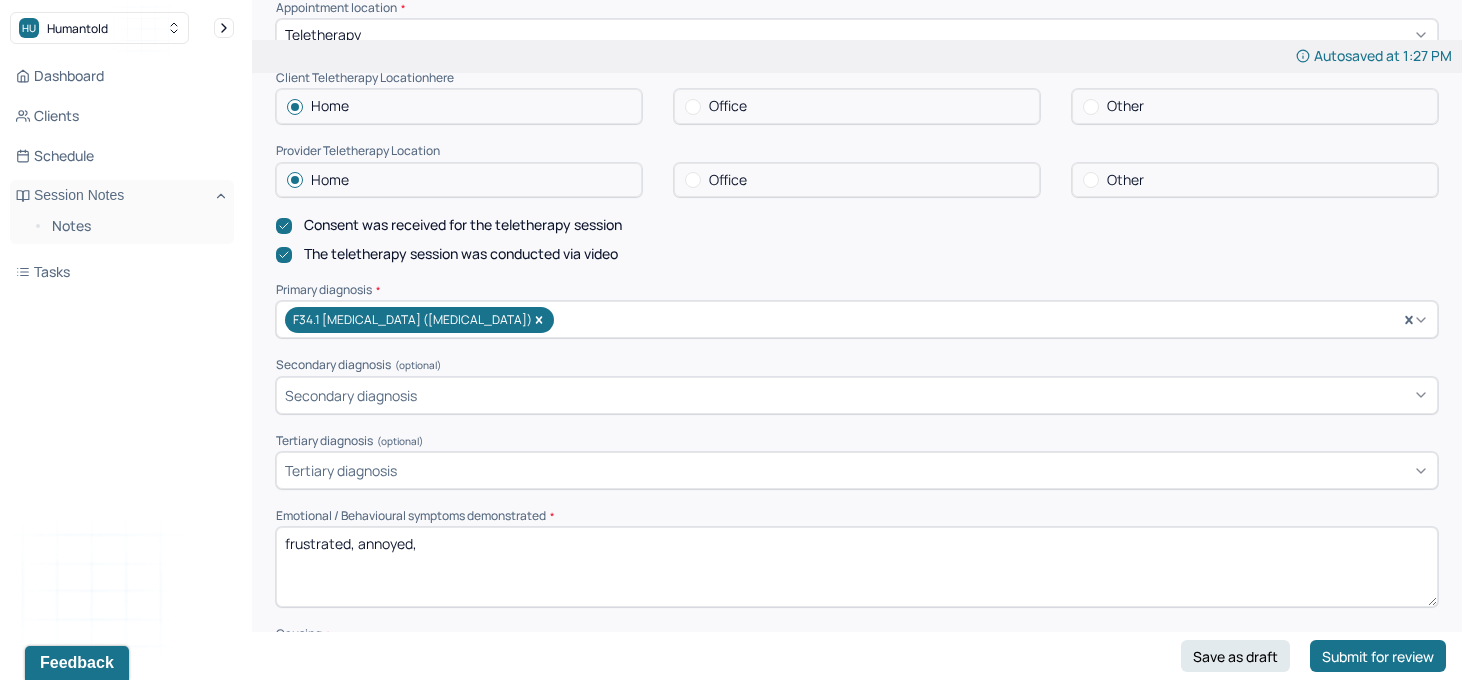 click on "frustarted, annoyed," at bounding box center (857, 567) 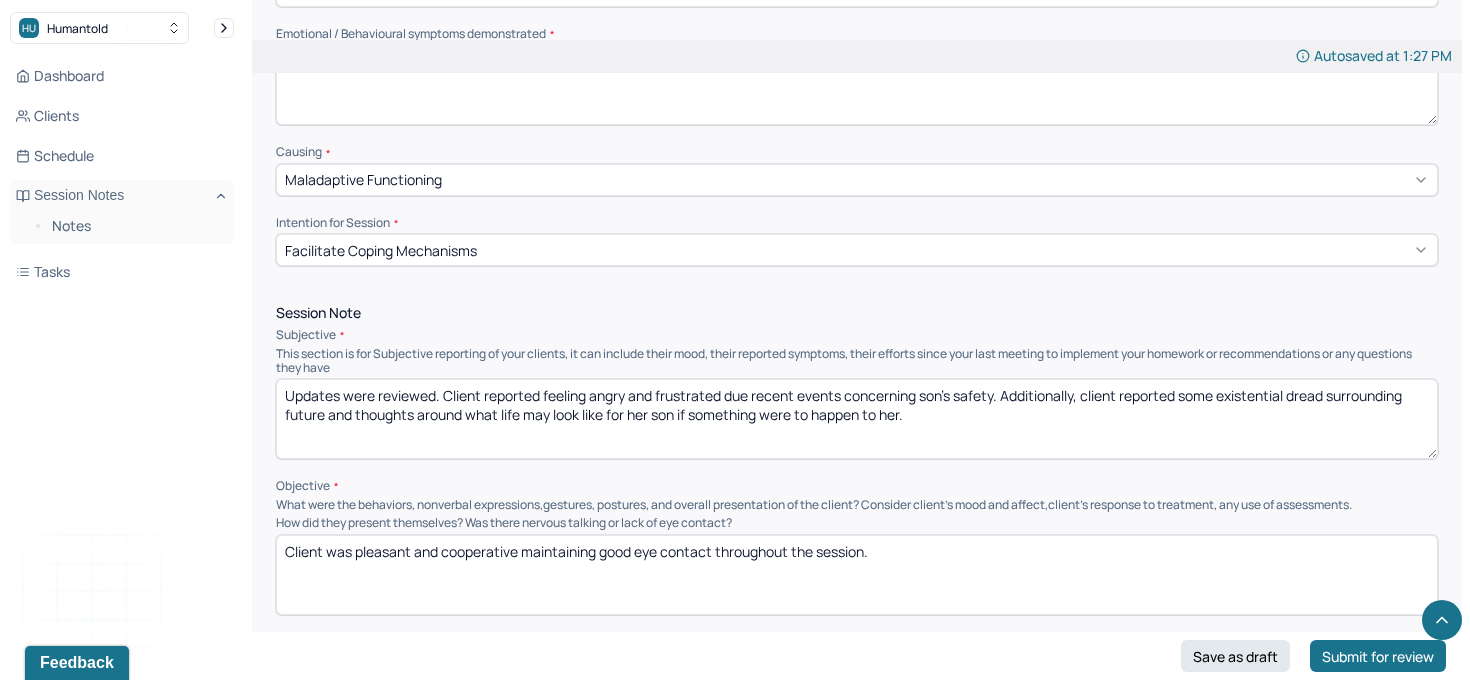 scroll, scrollTop: 942, scrollLeft: 0, axis: vertical 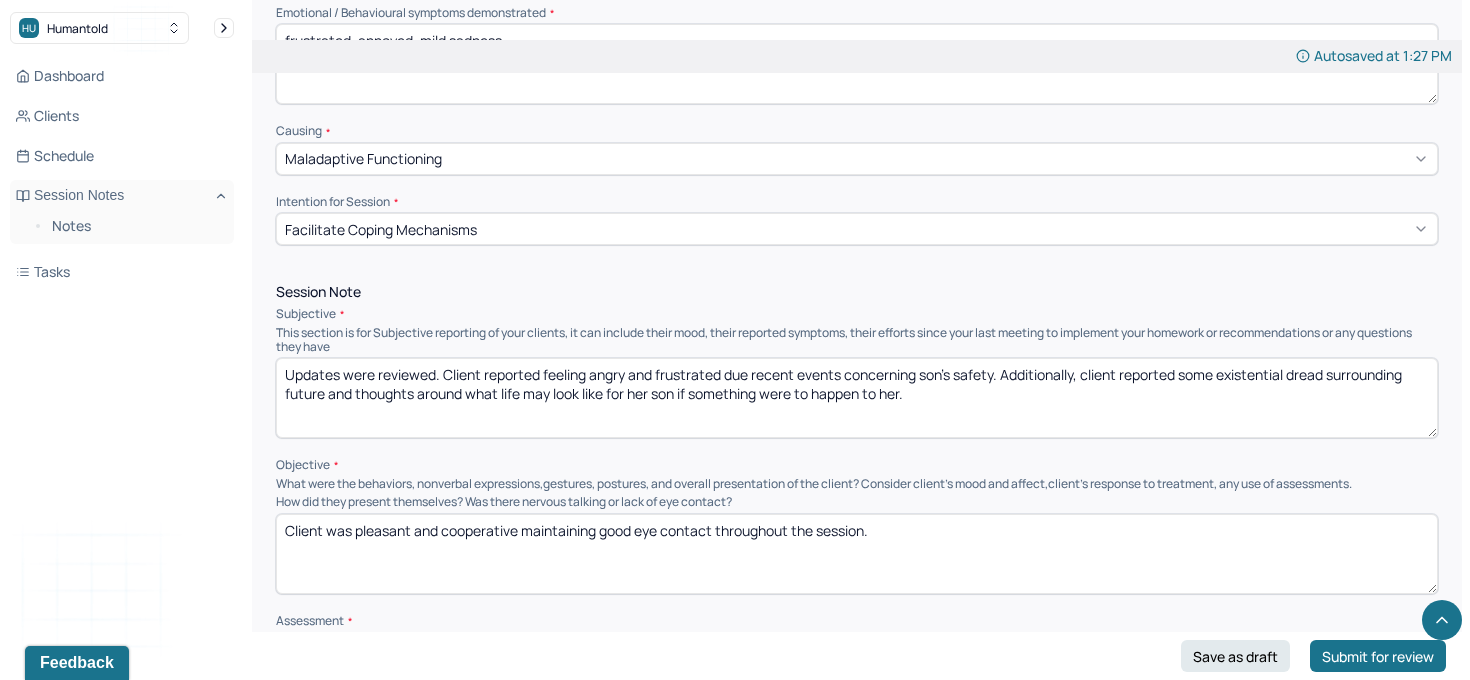 type on "frustrated, annoyed, mild sadness" 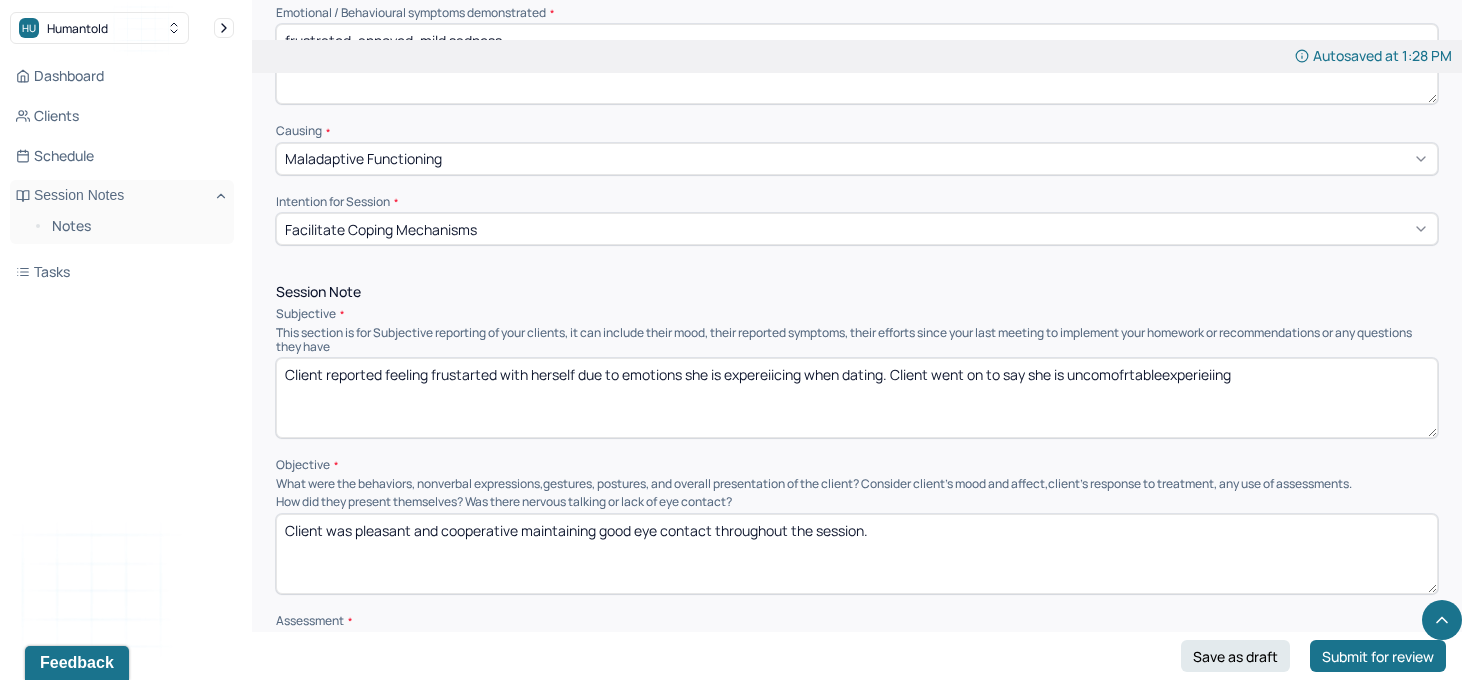 click on "Client reported feeling frustarted with herself due to emotions she is expereiicing when dating. Client went on to say she is uncomofrtableexperieiing" at bounding box center [857, 398] 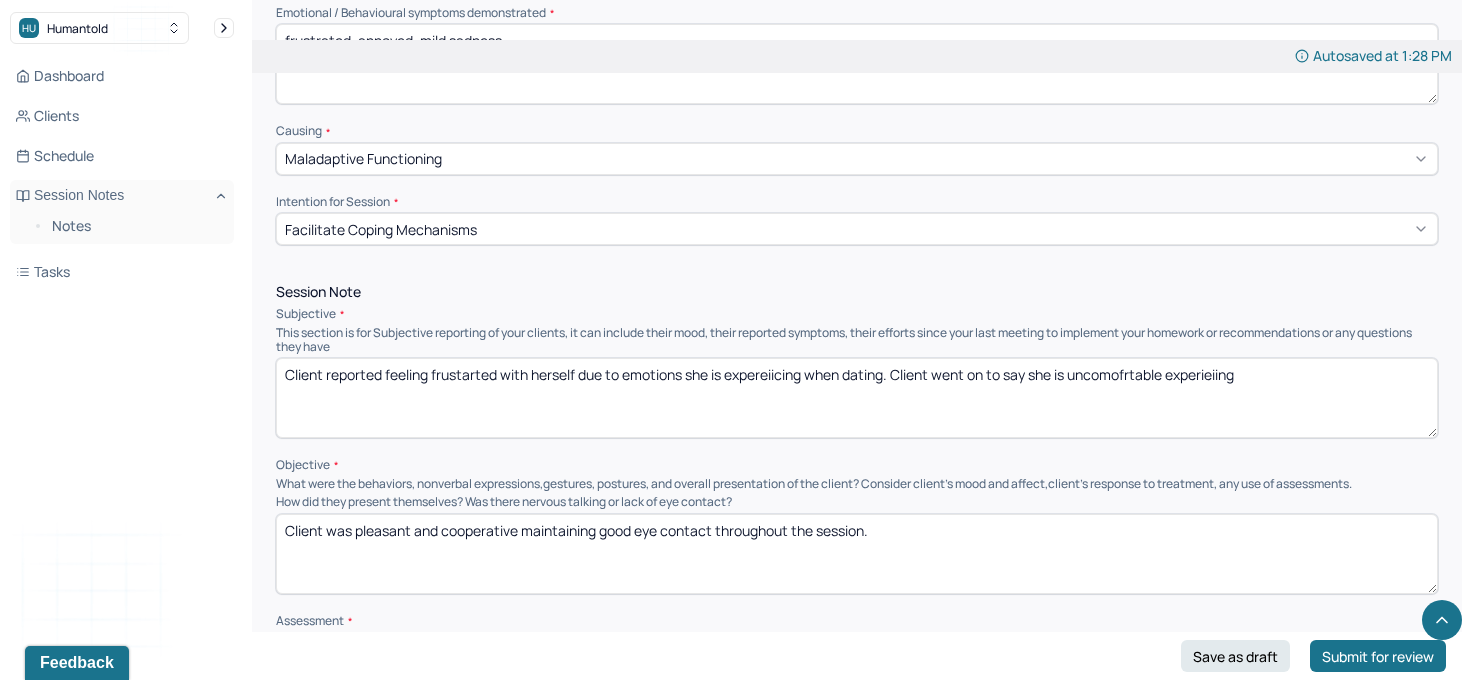 click on "Client reported feeling frustarted with herself due to emotions she is expereiicing when dating. Client went on to say she is uncomofrtableexperieiing" at bounding box center [857, 398] 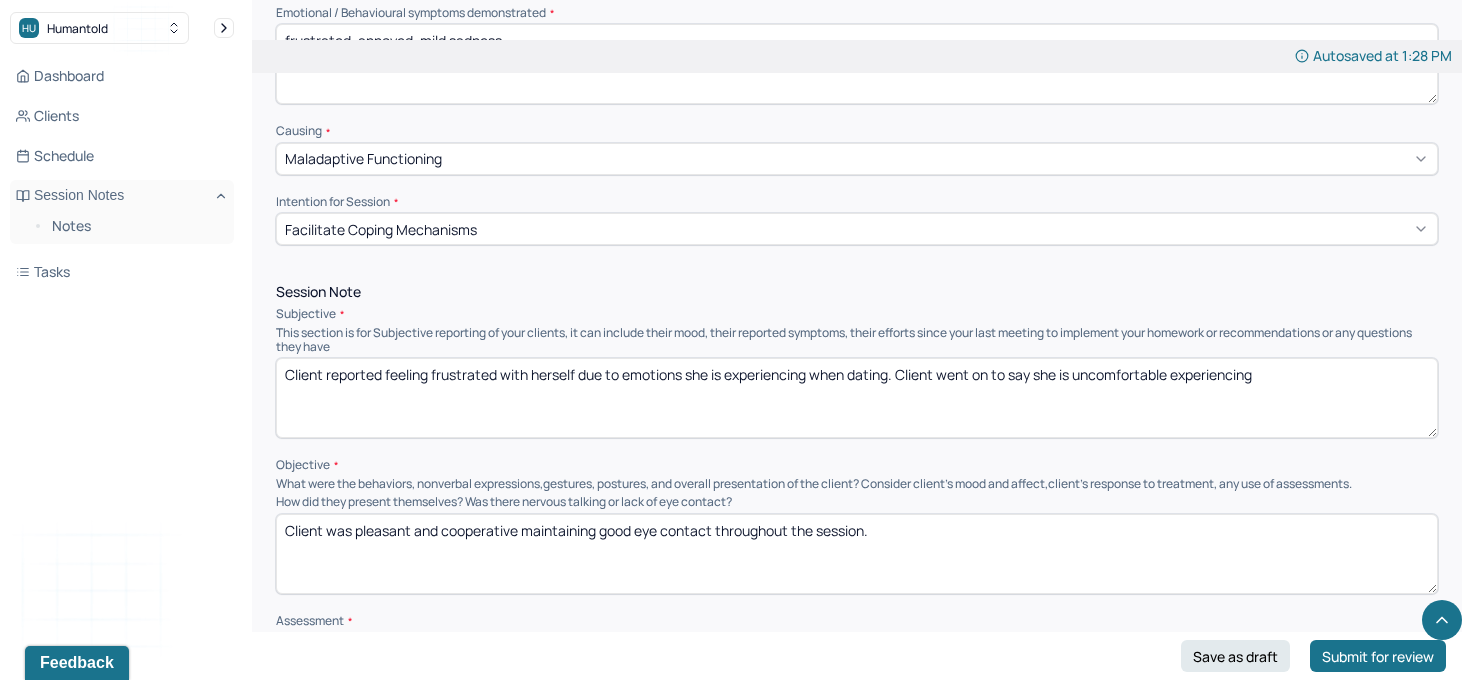 click on "Client reported feeling frustarted with herself due to emotions she is experiencing when dating. Client went on to say she is uncomfortable experiencing" at bounding box center (857, 398) 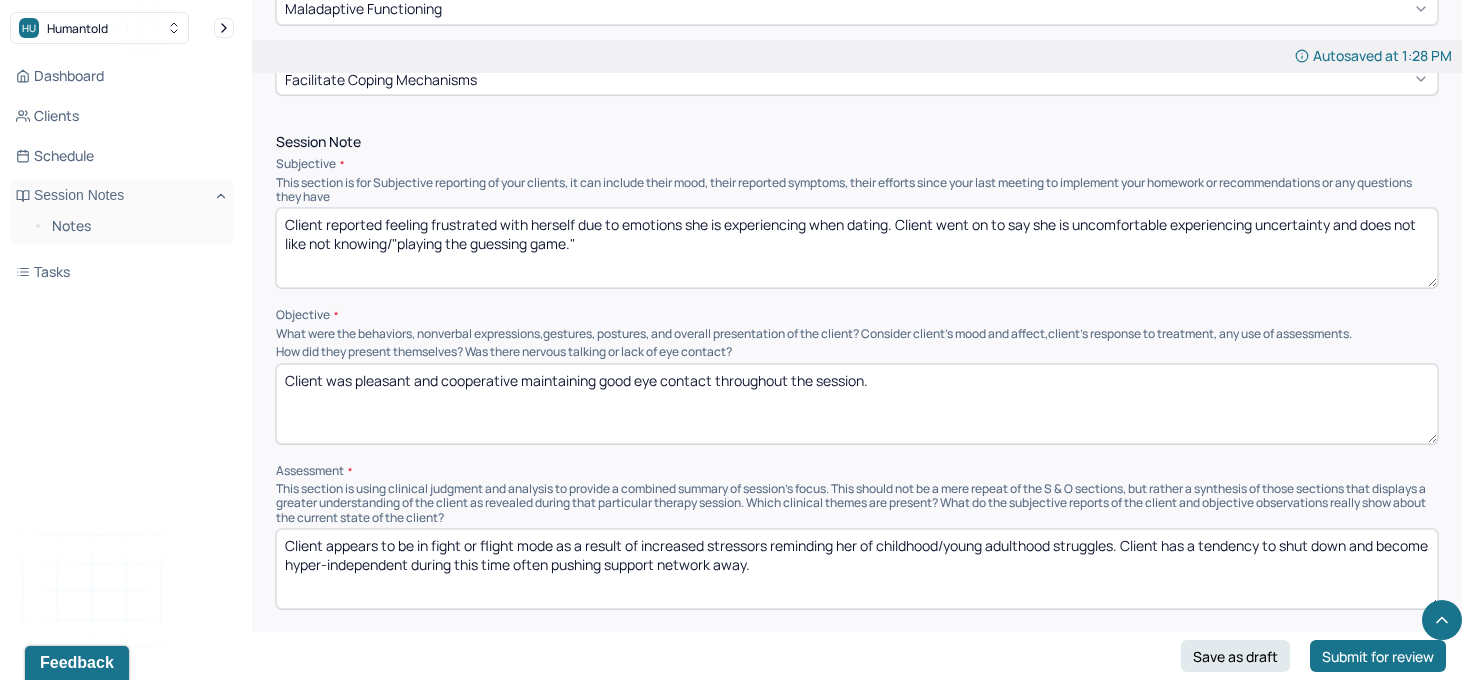 scroll, scrollTop: 1128, scrollLeft: 0, axis: vertical 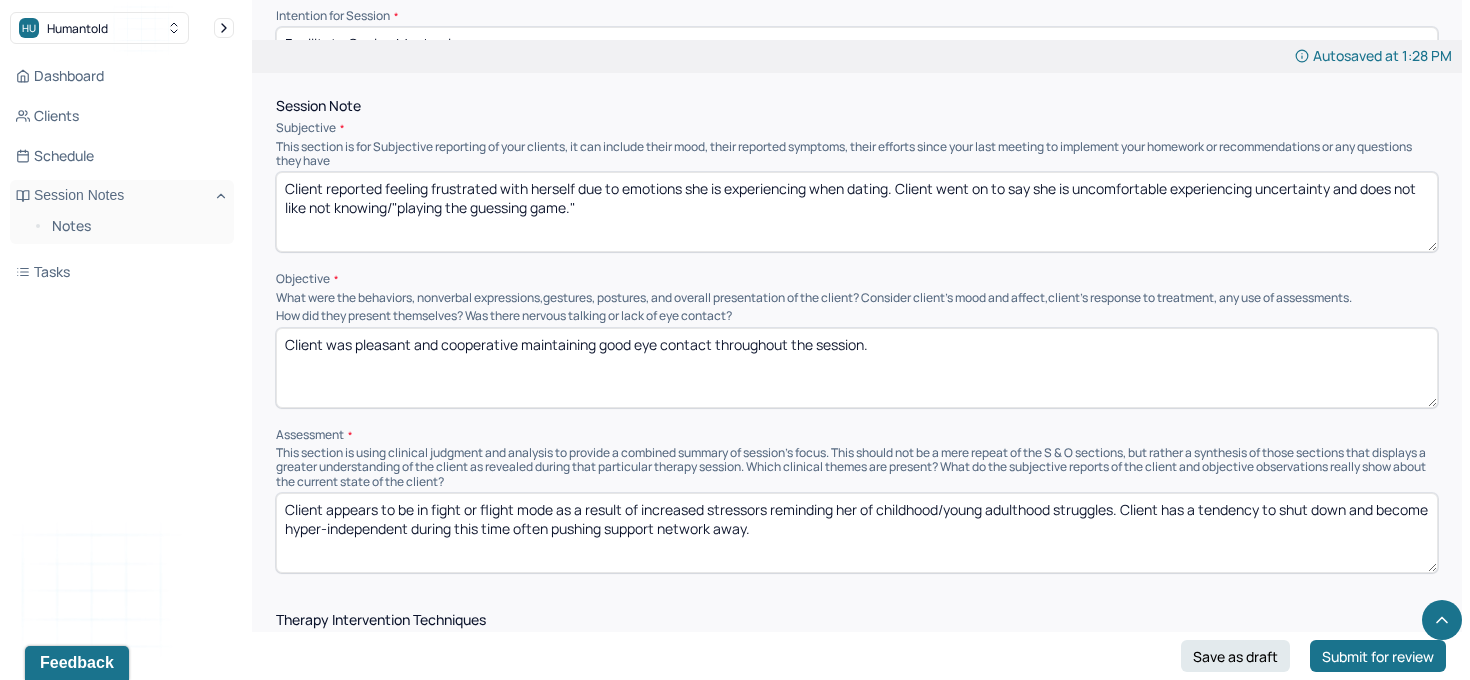 type on "Client reported feeling frustrated with herself due to emotions she is experiencing when dating. Client went on to say she is uncomfortable experiencing uncertainty and does not like not knowing/"playing the guessing game."" 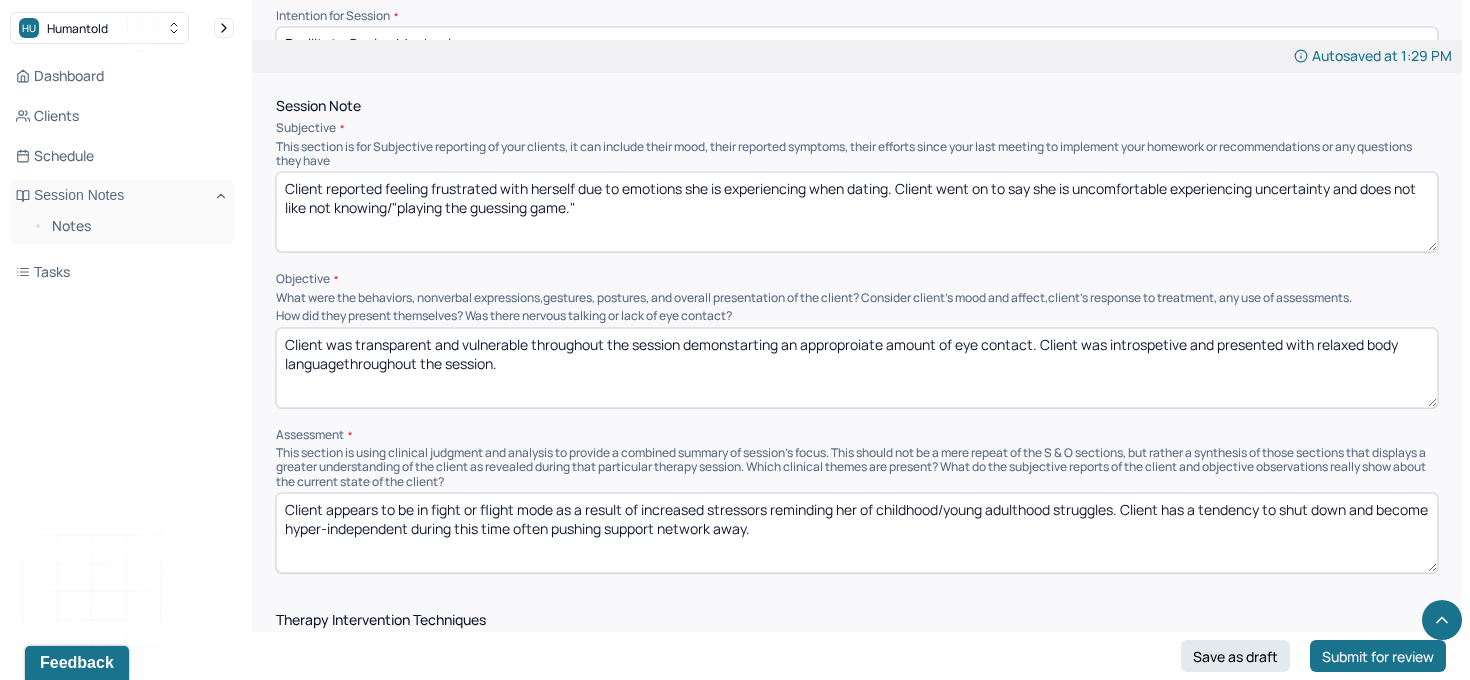 click on "Client was transparent and vulnerable throughout the session demonstarting an approproiate amount of eye contact. Client was introspetive and presented with relaxed body languagethroughout the session." at bounding box center (857, 368) 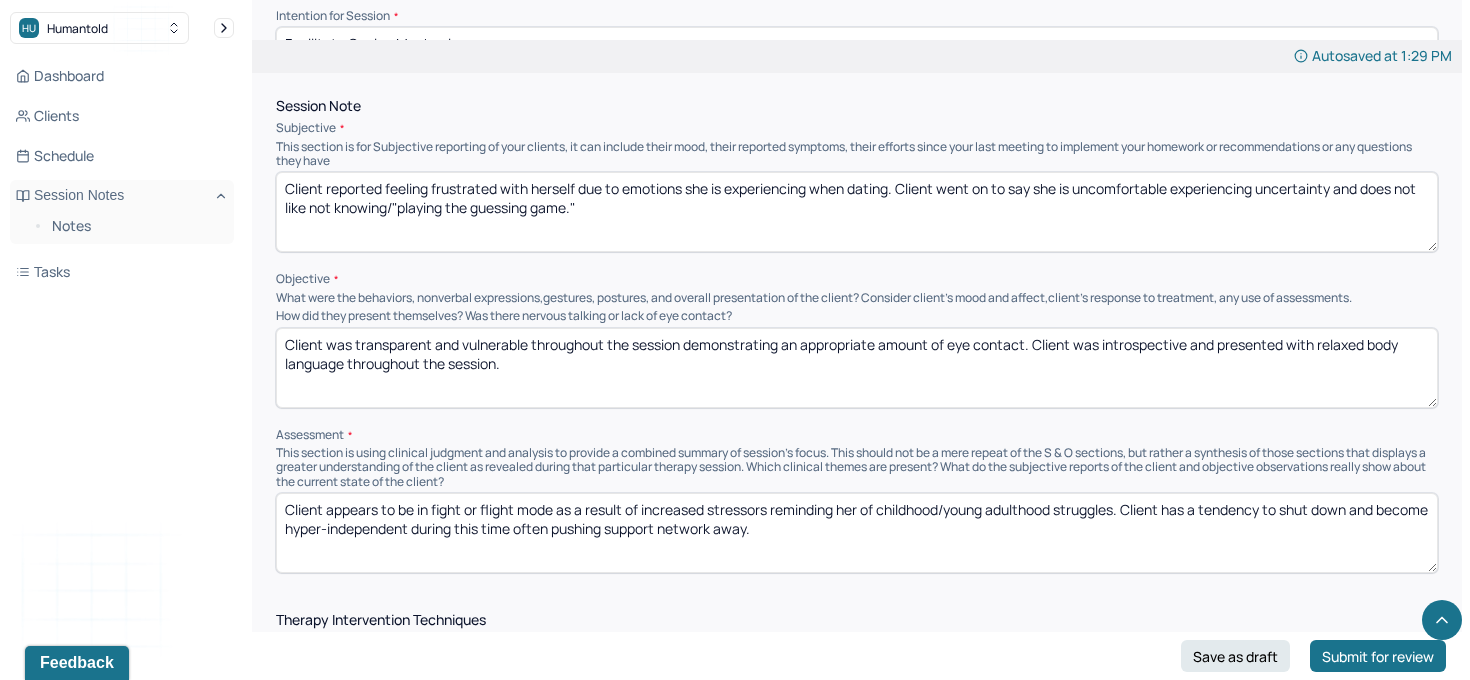 type on "Client was transparent and vulnerable throughout the session demonstrating an appropriate amount of eye contact. Client was introspective and presented with relaxed body language throughout the session." 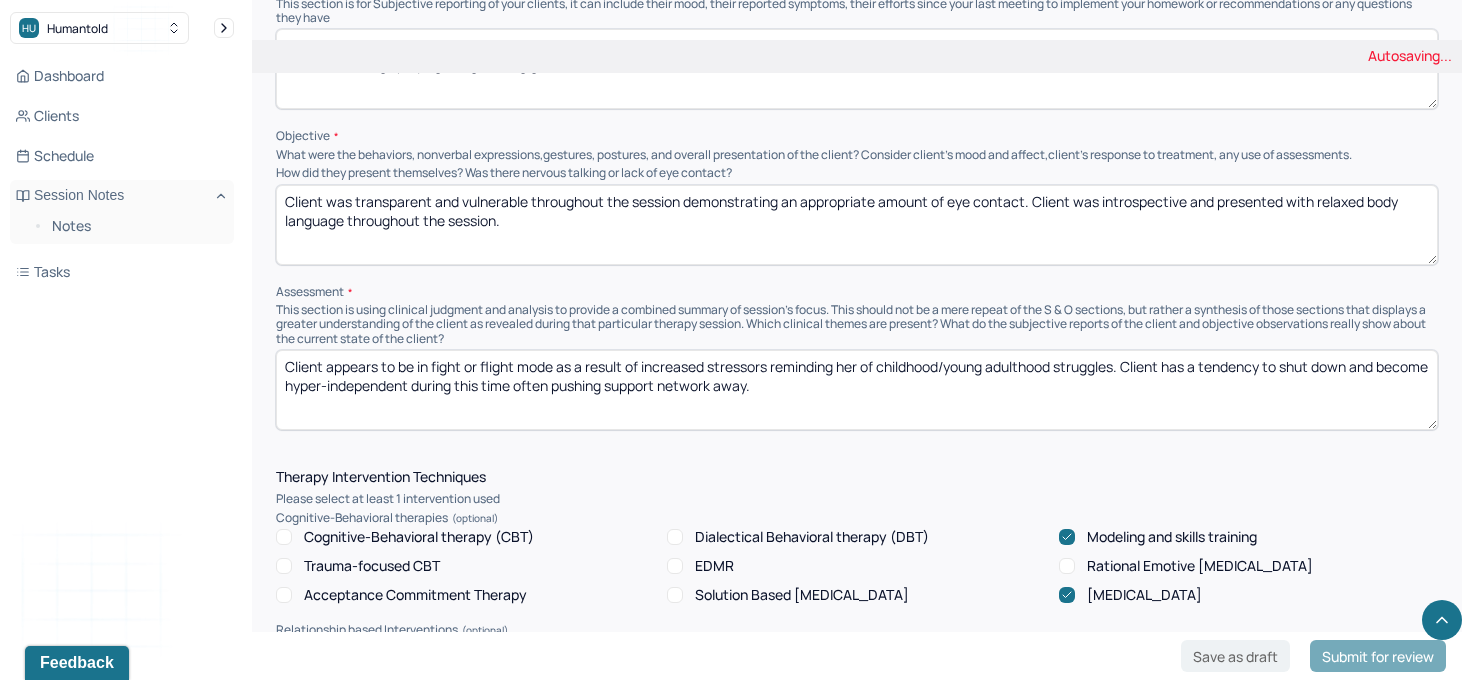 scroll, scrollTop: 1272, scrollLeft: 0, axis: vertical 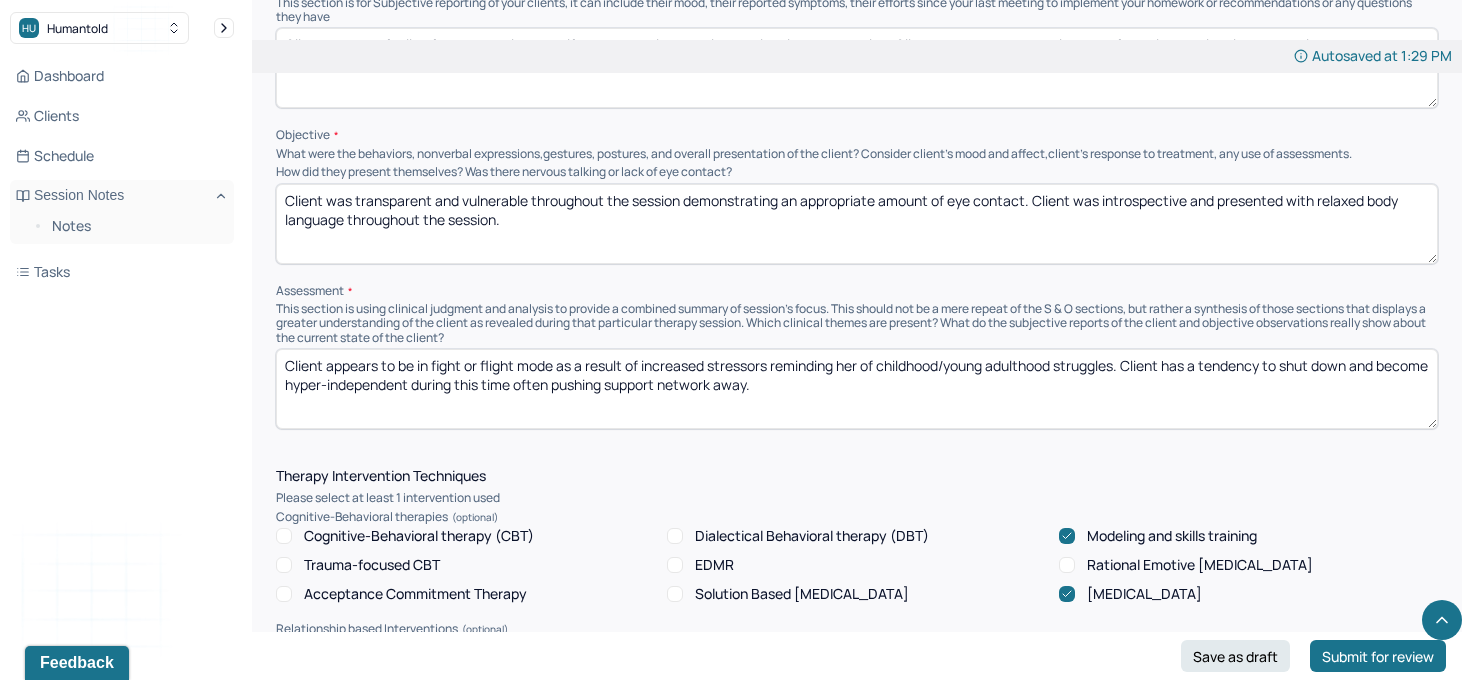drag, startPoint x: 860, startPoint y: 387, endPoint x: 253, endPoint y: 341, distance: 608.7405 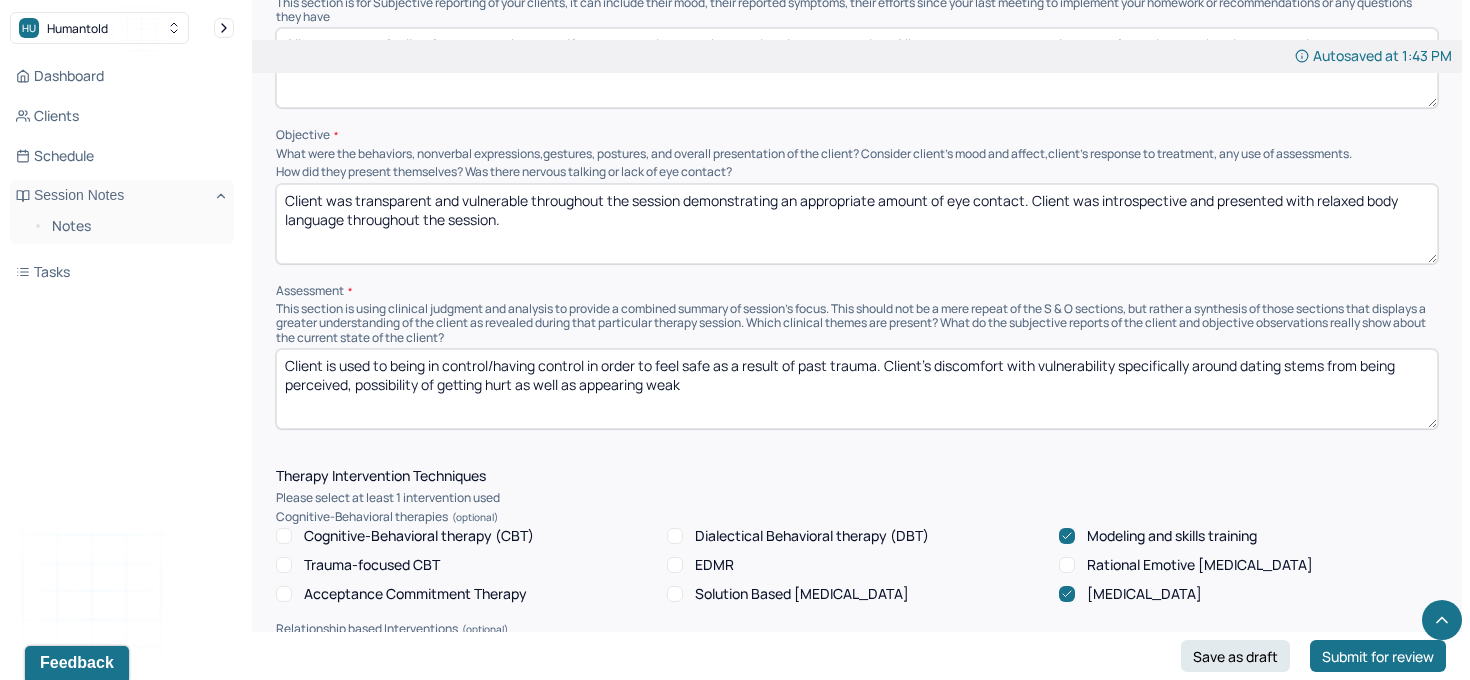 click on "Client is used to being in control/having control in order to feel safe as a result of past trauma. Client's discomfort with vulnerability specifically around dating stems from being perceived, possibiloty of getting hurt as well as appearing weak" at bounding box center [857, 389] 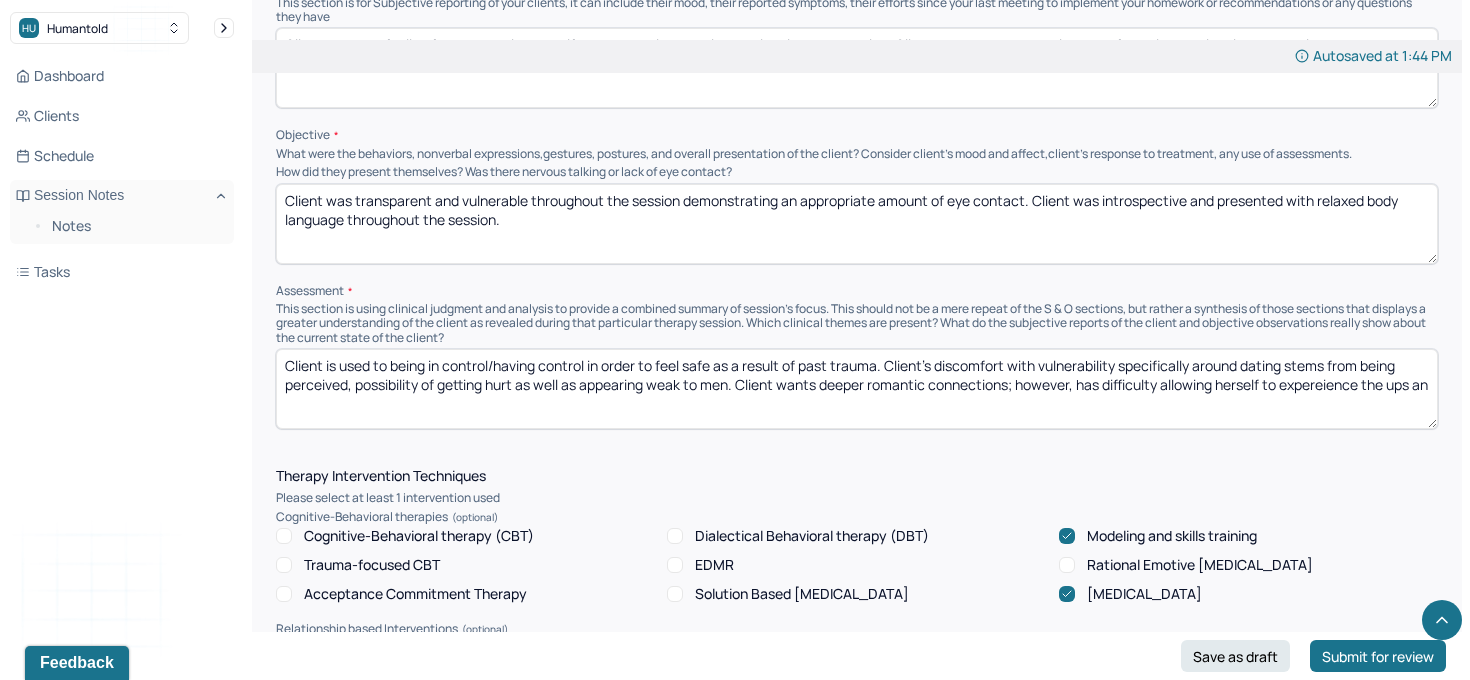 click on "Client is used to being in control/having control in order to feel safe as a result of past trauma. Client's discomfort with vulnerability specifically around dating stems from being perceived, possibility of getting hurt as well as appearing weak to men. Client wants deeper romantic connections; however, has difficulty allowing herself to expereience the ups an" at bounding box center [857, 389] 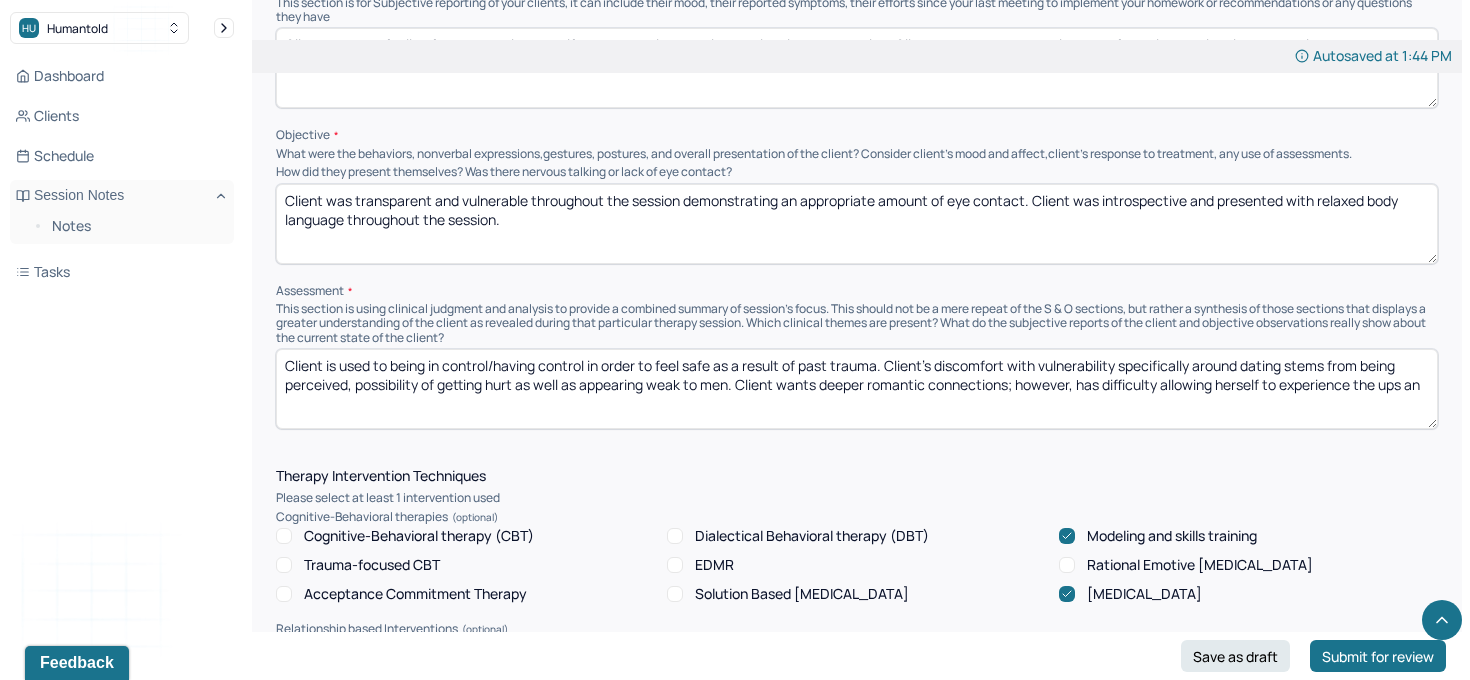 click on "Client is used to being in control/having control in order to feel safe as a result of past trauma. Client's discomfort with vulnerability specifically around dating stems from being perceived, possibility of getting hurt as well as appearing weak to men. Client wants deeper romantic connections; however, has difficulty allowing herself to experience the ups an" at bounding box center [857, 389] 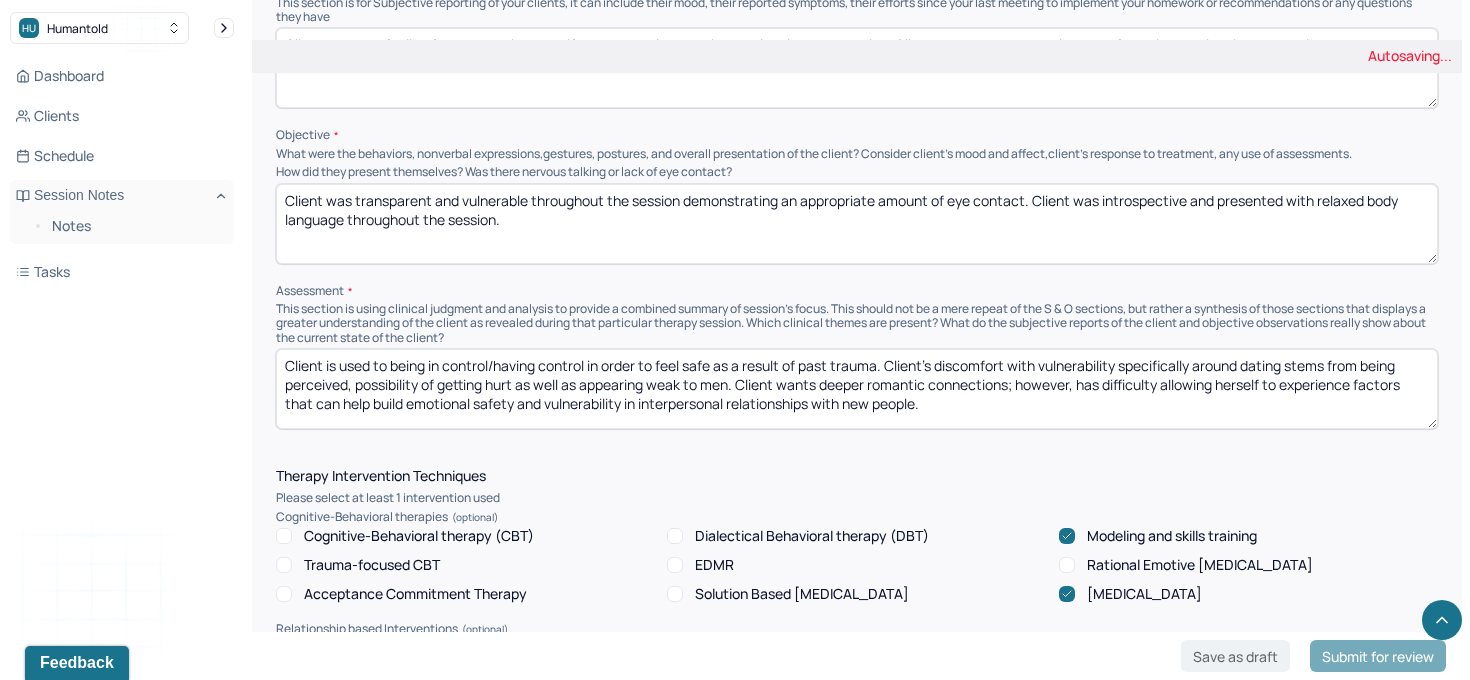 type on "Client is used to being in control/having control in order to feel safe as a result of past trauma. Client's discomfort with vulnerability specifically around dating stems from being perceived, possibility of getting hurt as well as appearing weak to men. Client wants deeper romantic connections; however, has difficulty allowing herself to experience factors that can help build emotional safety and vulnerability in interpersonal relationships with new people." 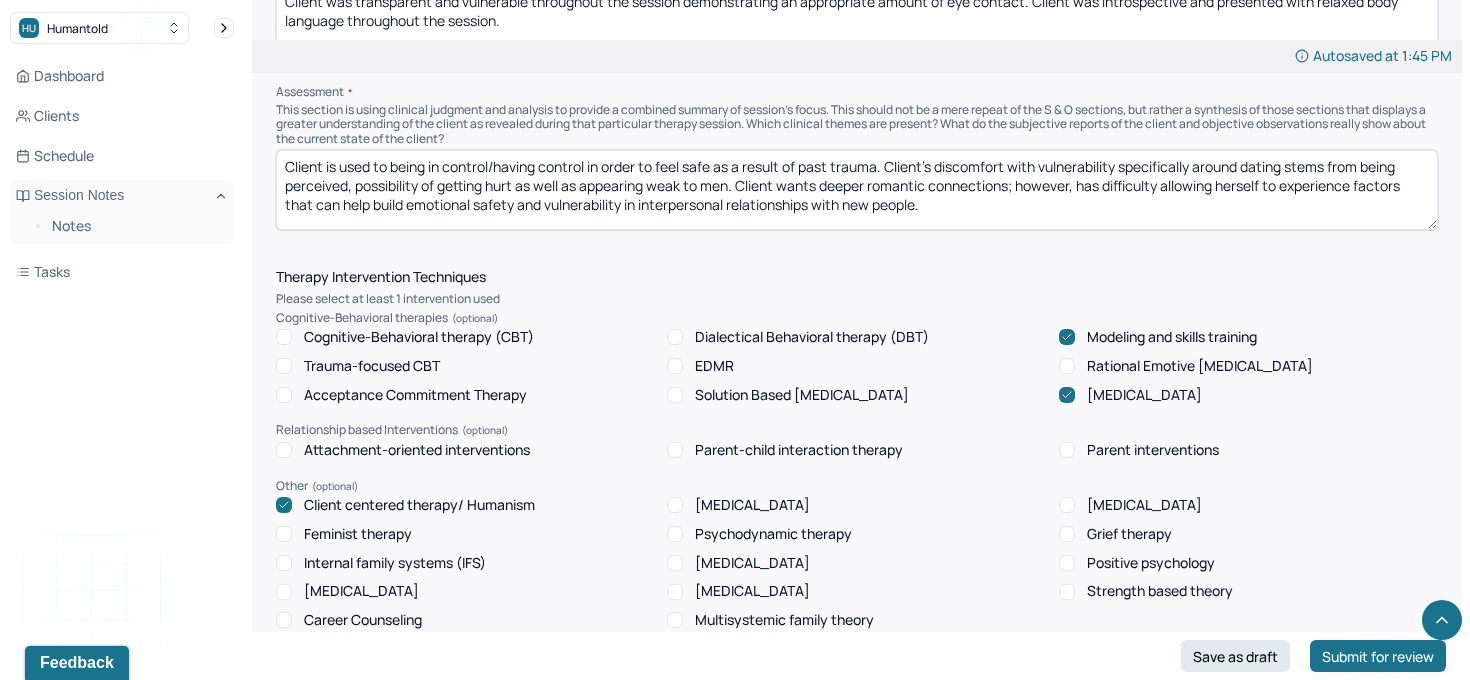 scroll, scrollTop: 1504, scrollLeft: 0, axis: vertical 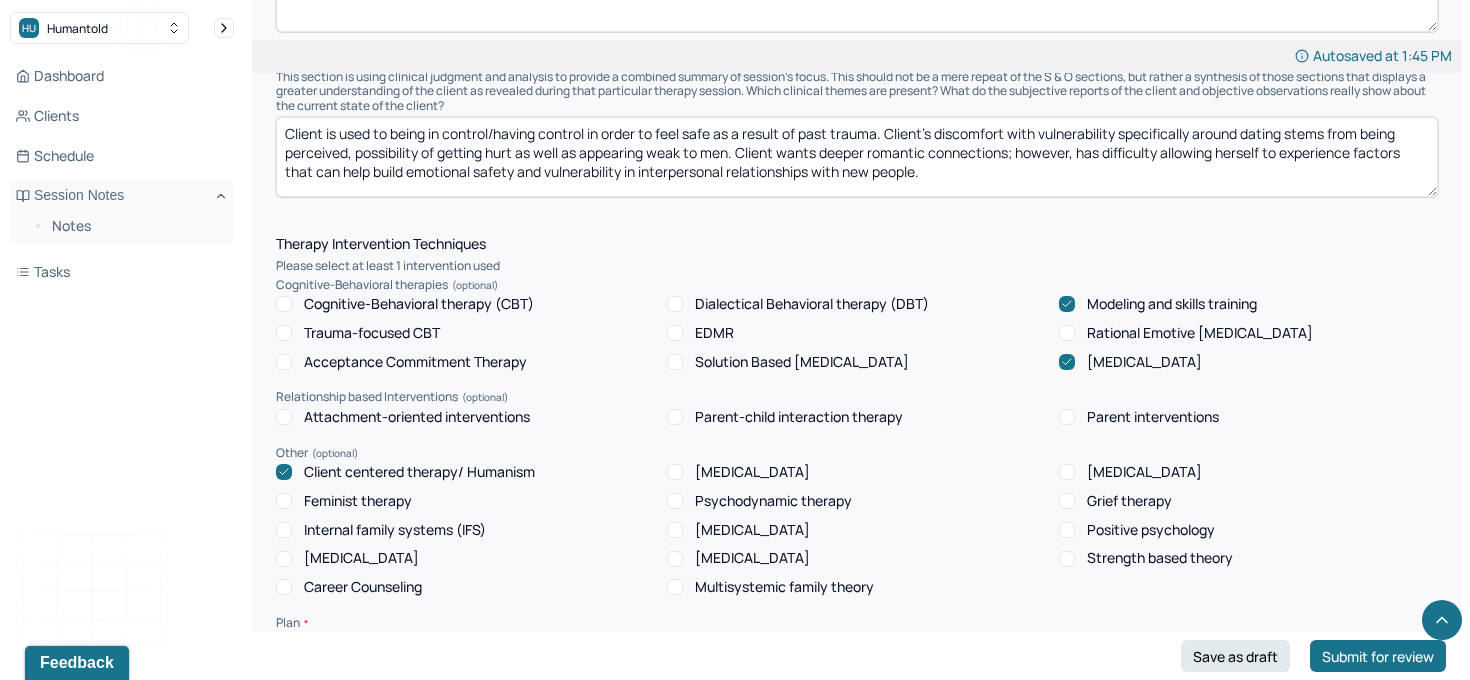 click at bounding box center [1067, 304] 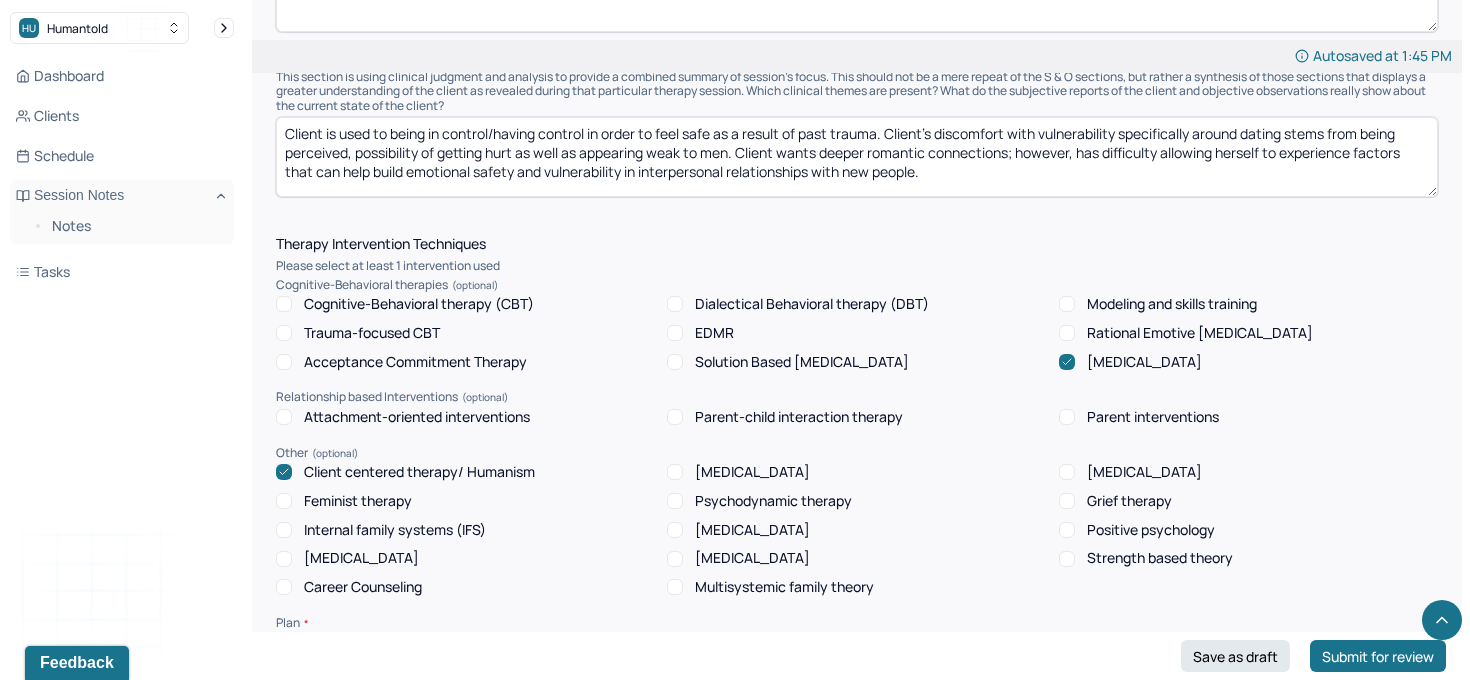 click on "Cognitive-Behavioral therapy (CBT)" at bounding box center [405, 304] 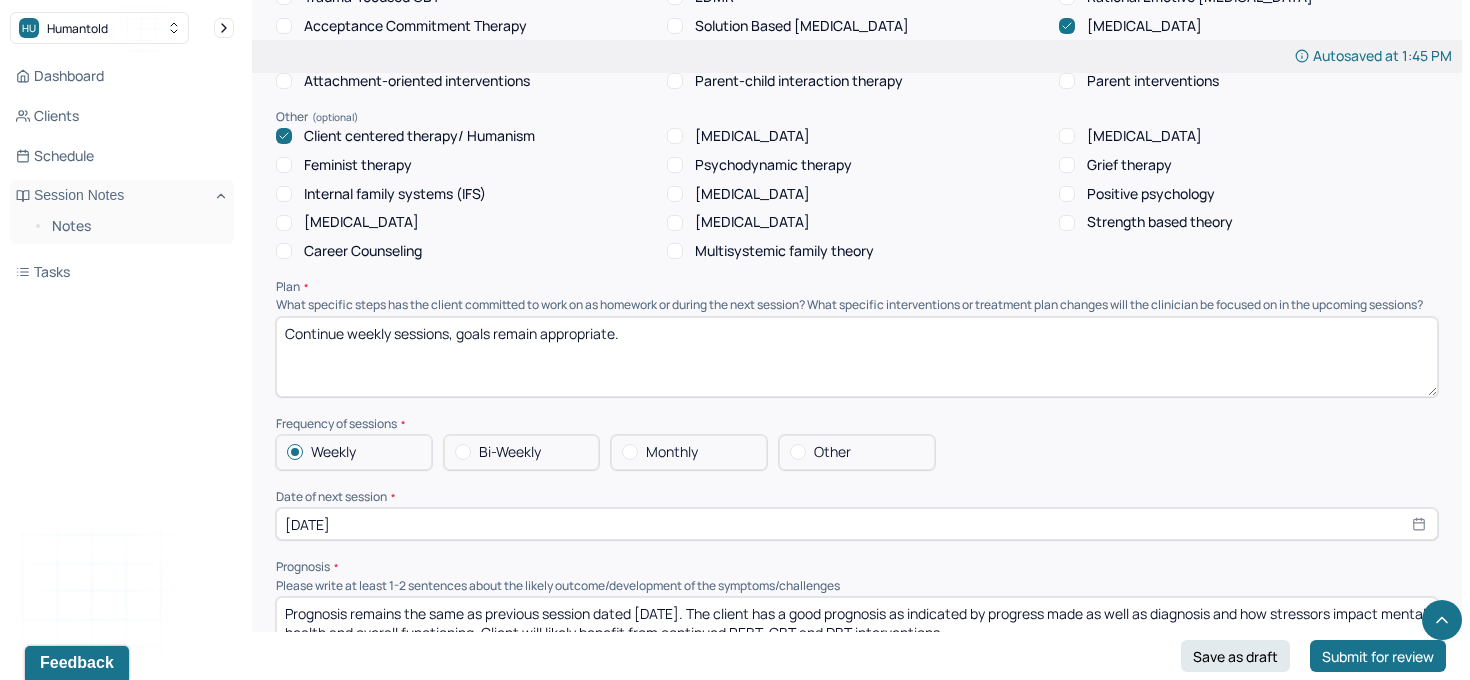 scroll, scrollTop: 1799, scrollLeft: 0, axis: vertical 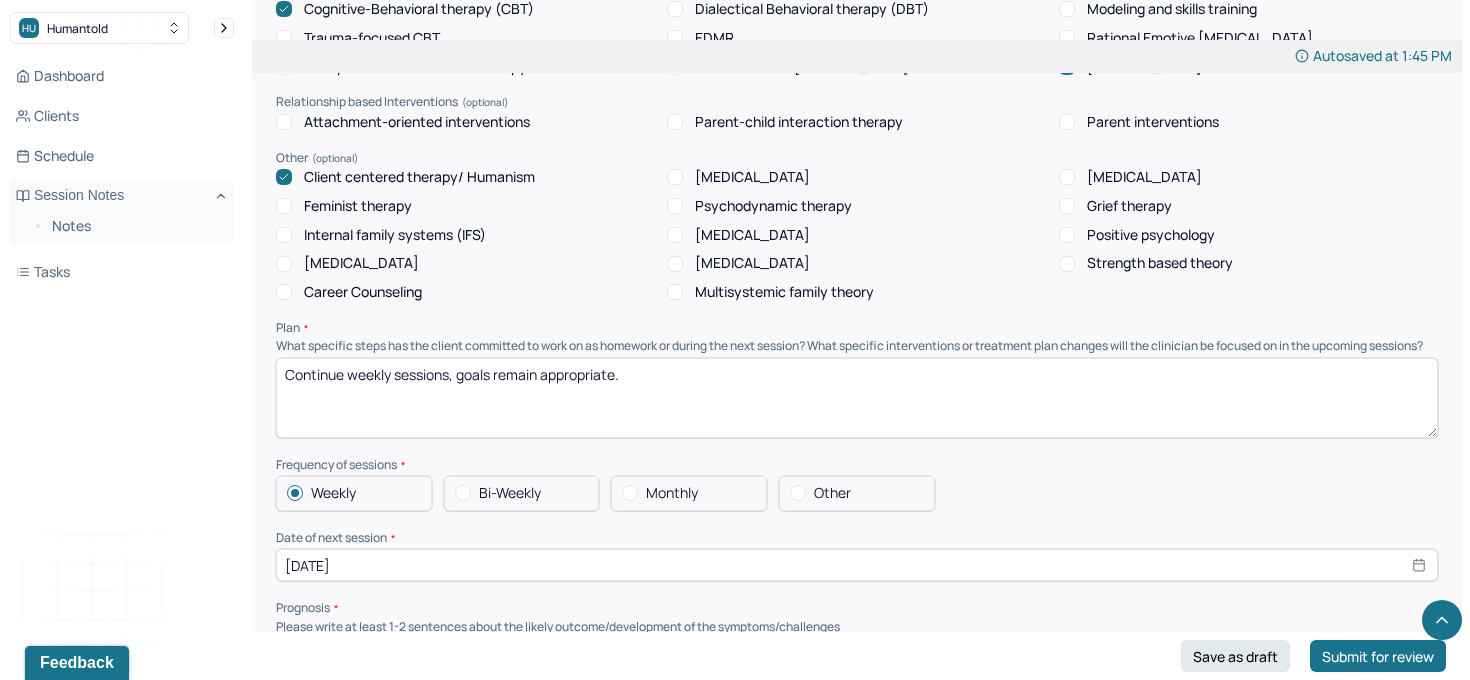 click on "Feminist therapy" at bounding box center (284, 206) 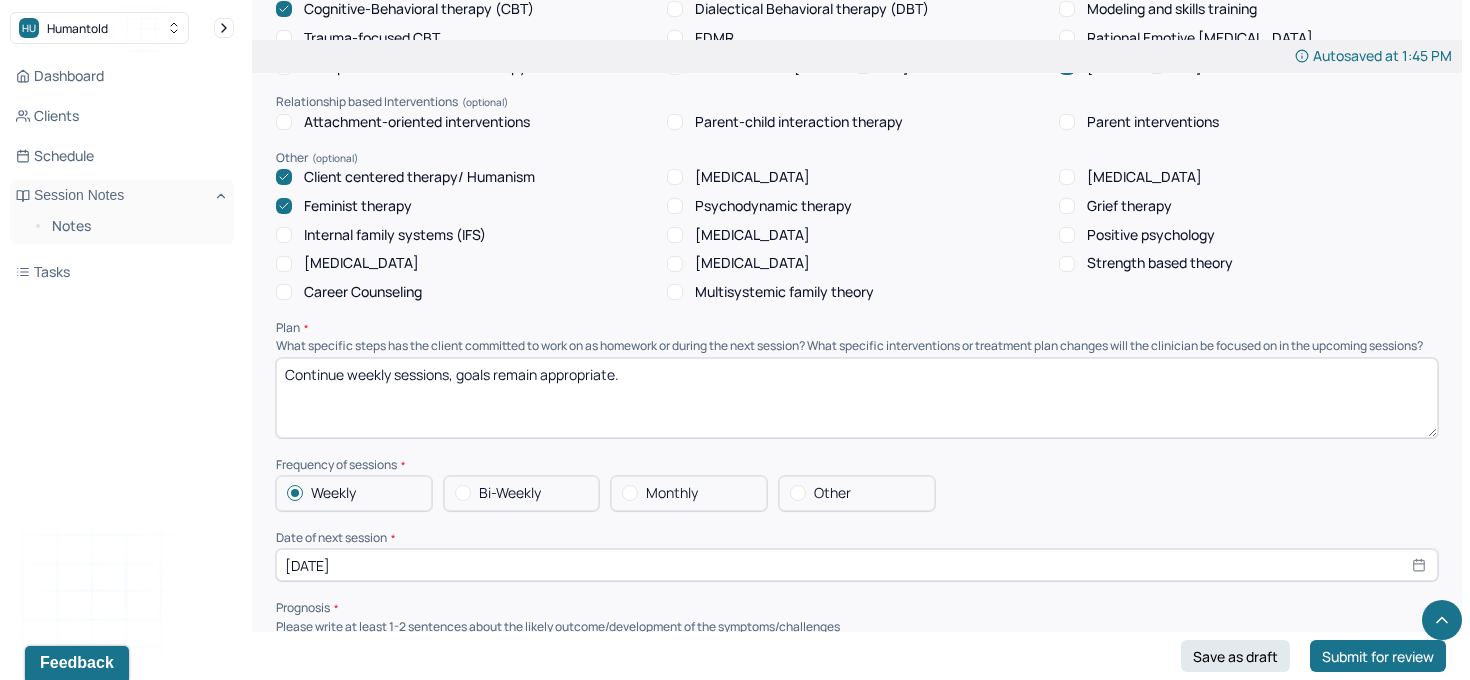 click 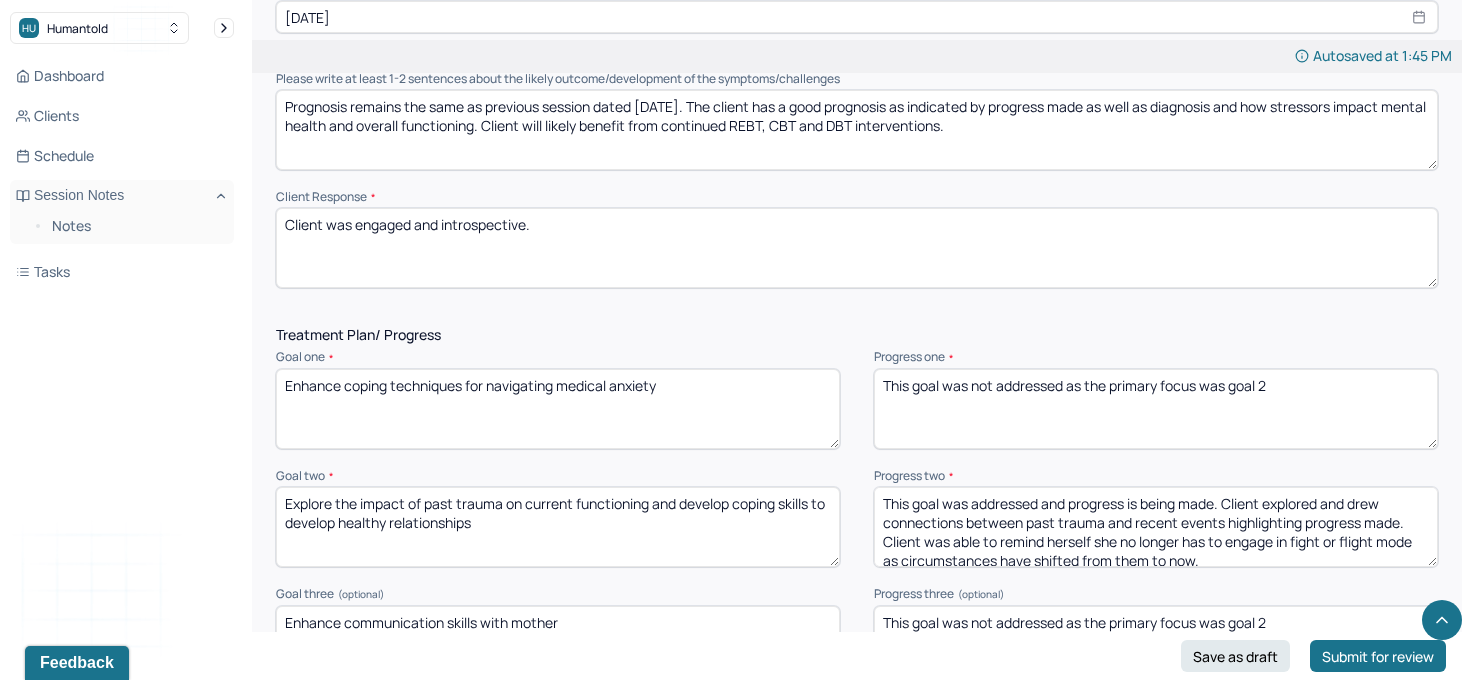 scroll, scrollTop: 2348, scrollLeft: 0, axis: vertical 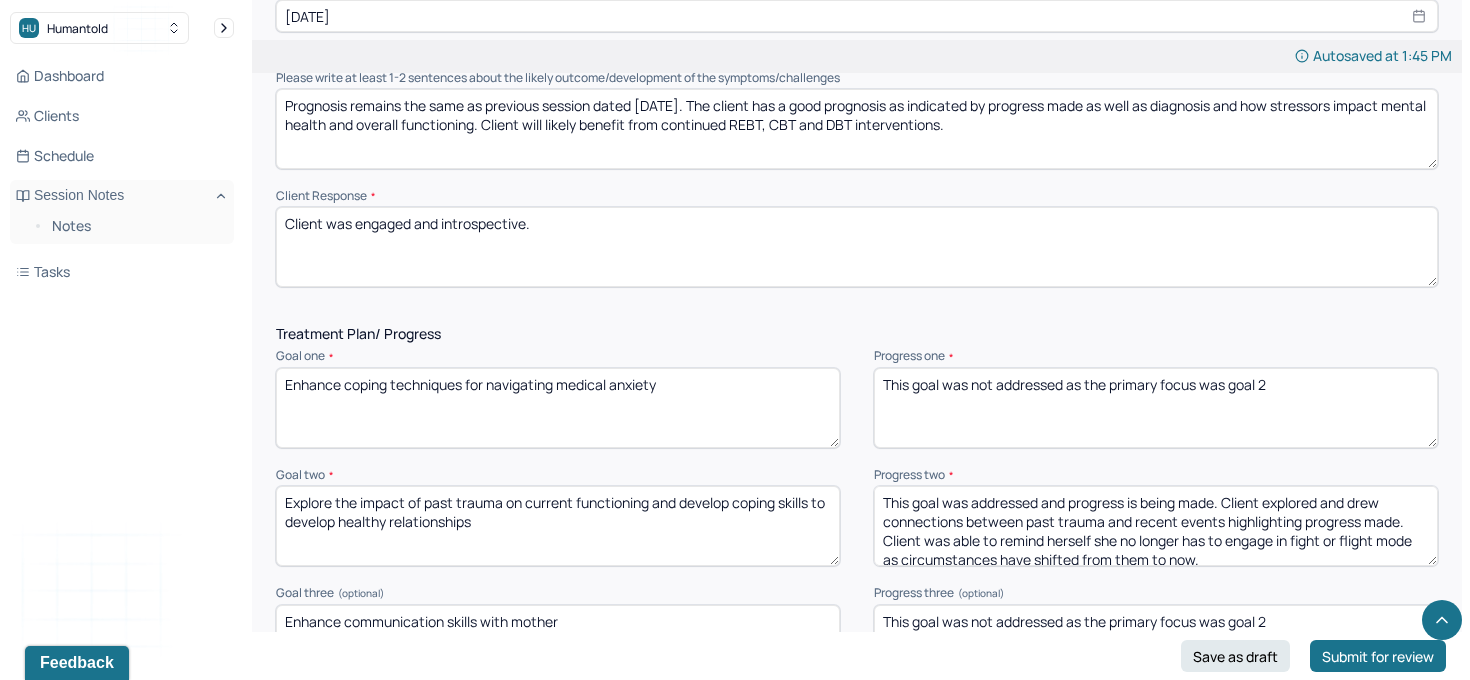 drag, startPoint x: 410, startPoint y: 235, endPoint x: 757, endPoint y: 231, distance: 347.02304 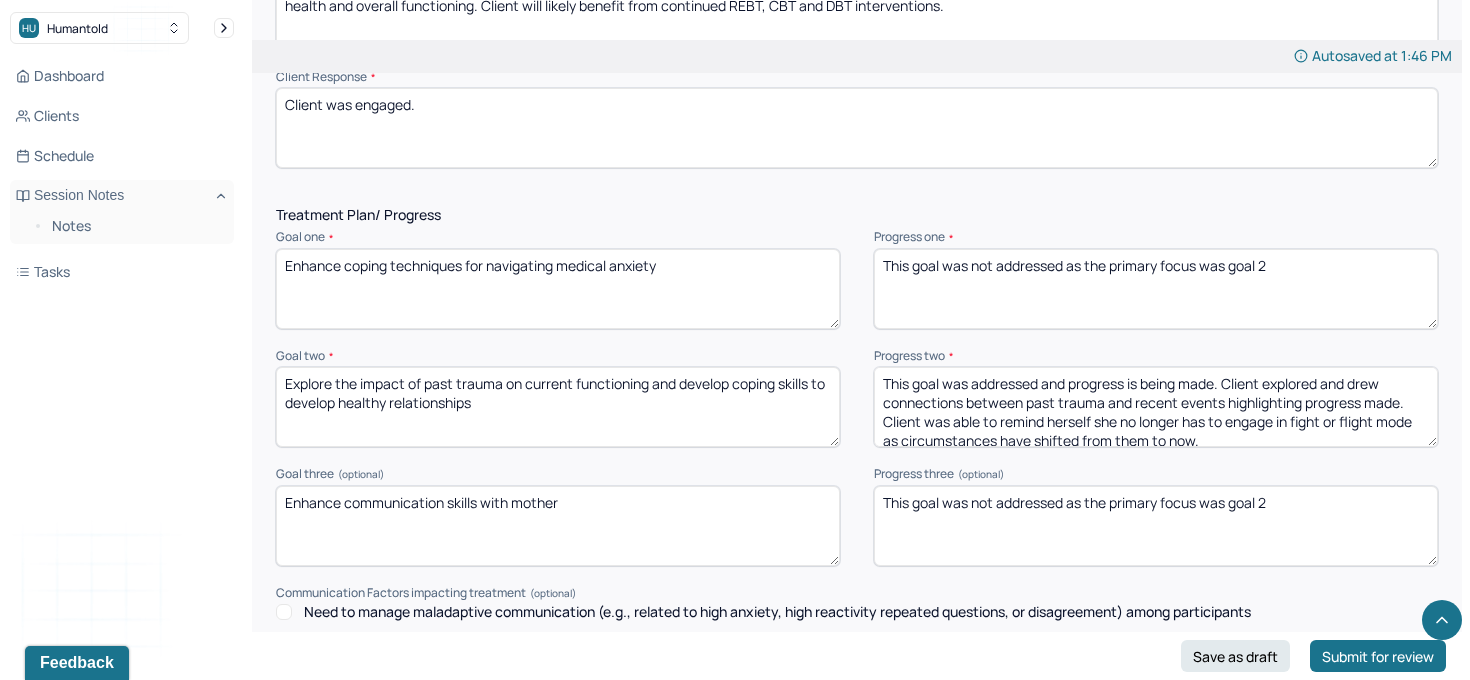 scroll, scrollTop: 2468, scrollLeft: 0, axis: vertical 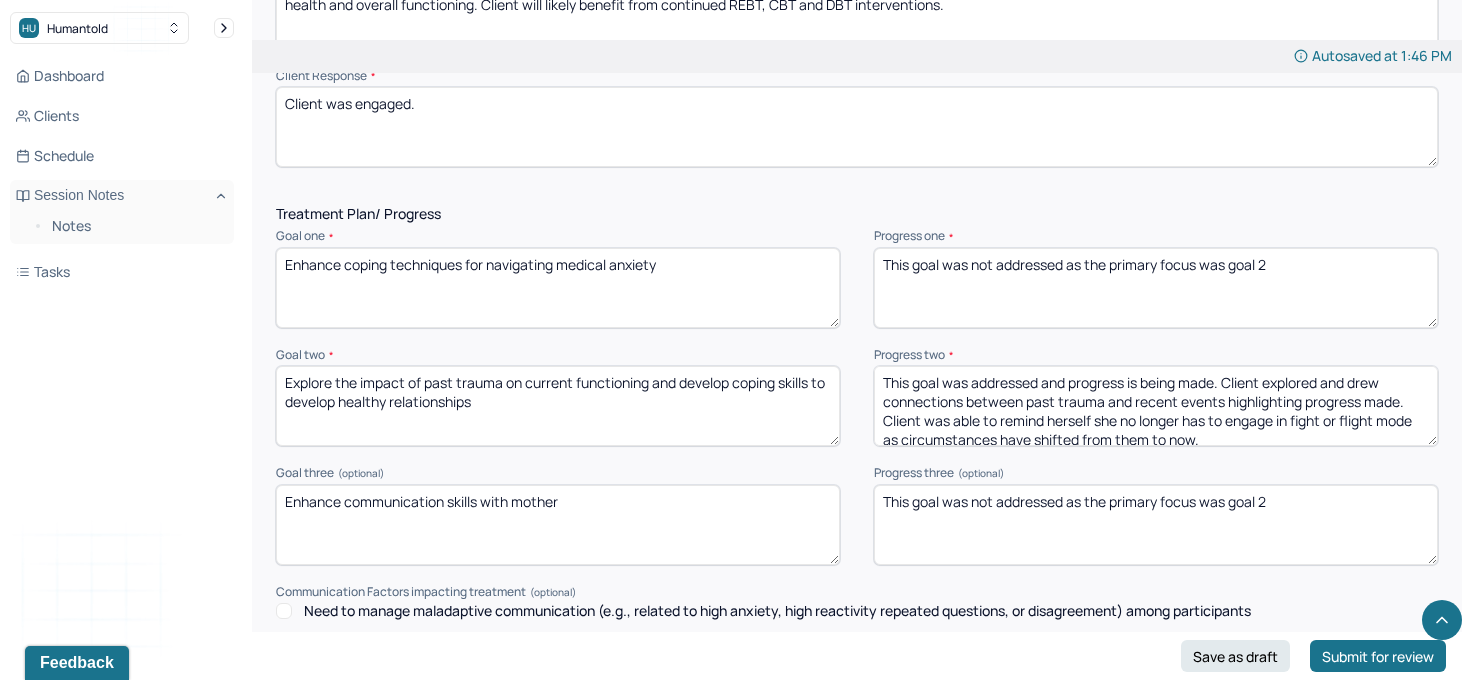 type on "Client was engaged." 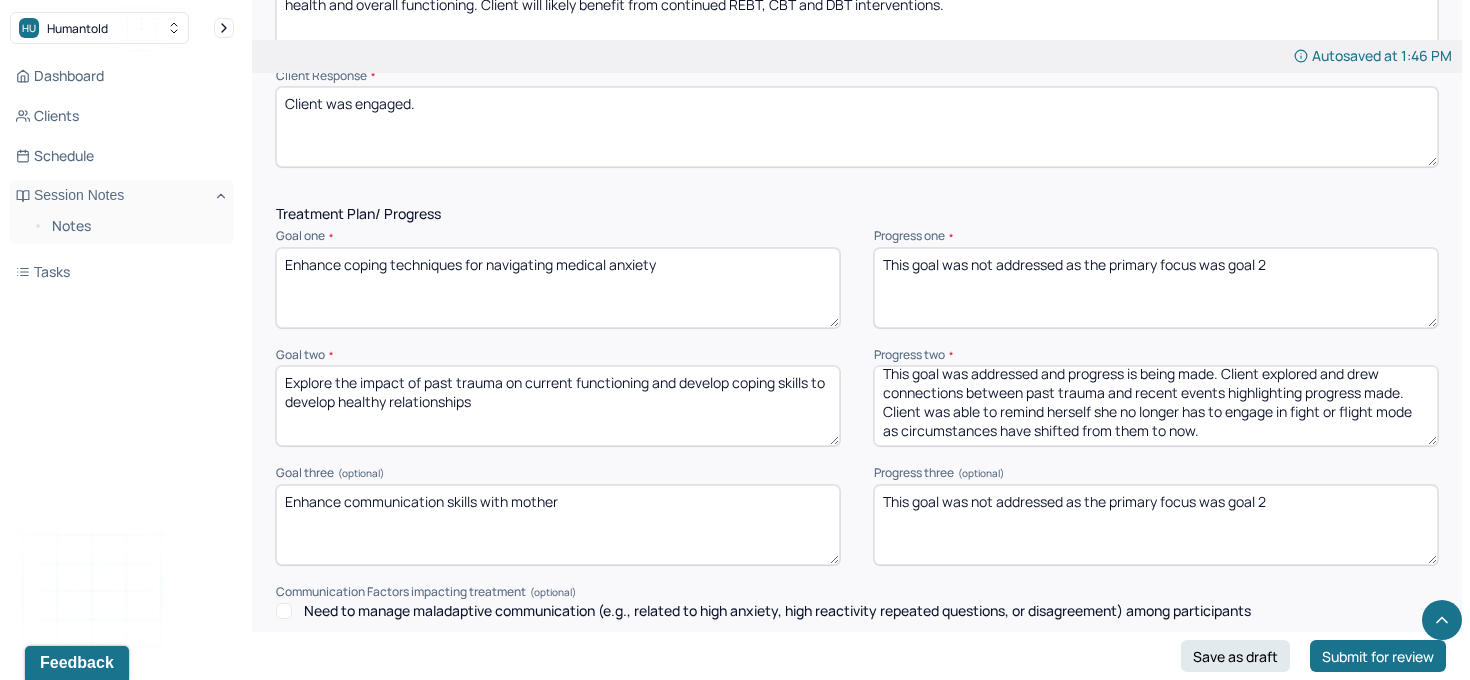 drag, startPoint x: 1069, startPoint y: 385, endPoint x: 1297, endPoint y: 447, distance: 236.2795 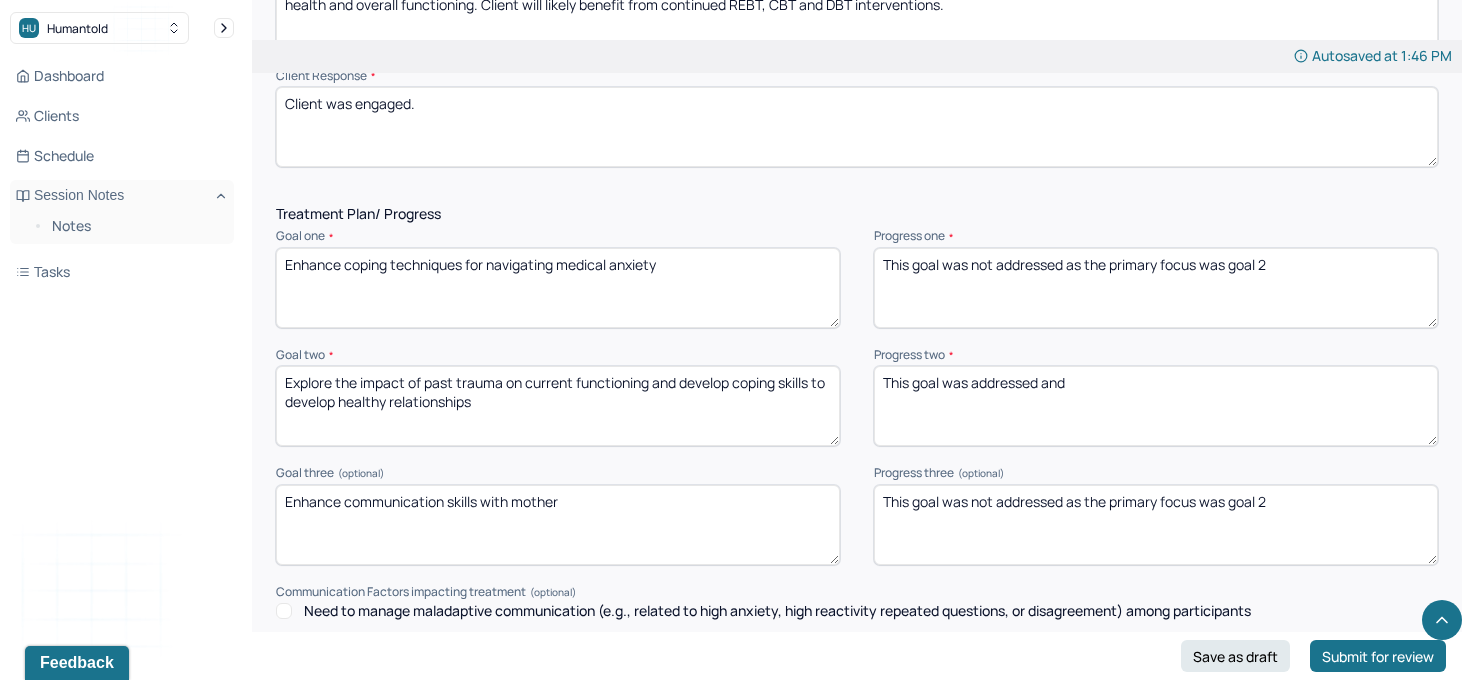 scroll, scrollTop: 0, scrollLeft: 0, axis: both 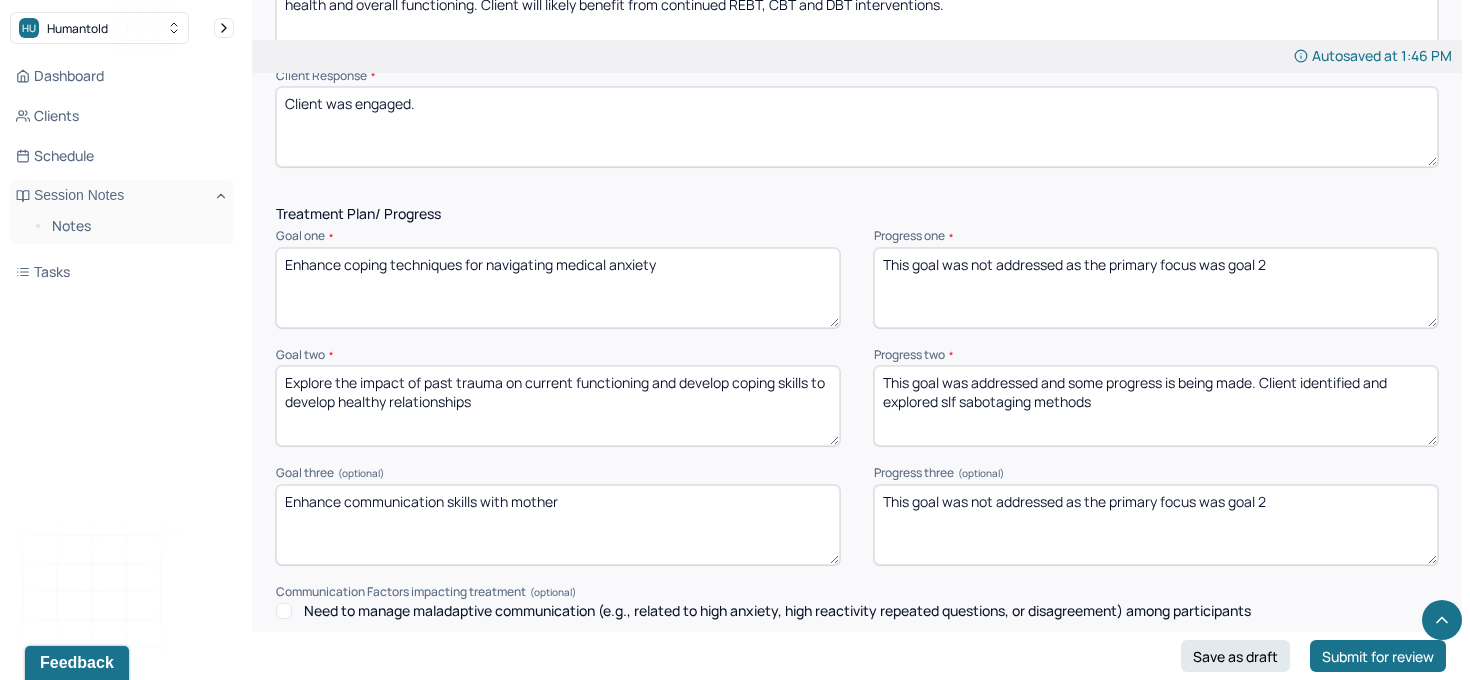 click on "This goal was addressed and some progress is being made. Client identified and explored slf sabotaging methods" at bounding box center [1156, 406] 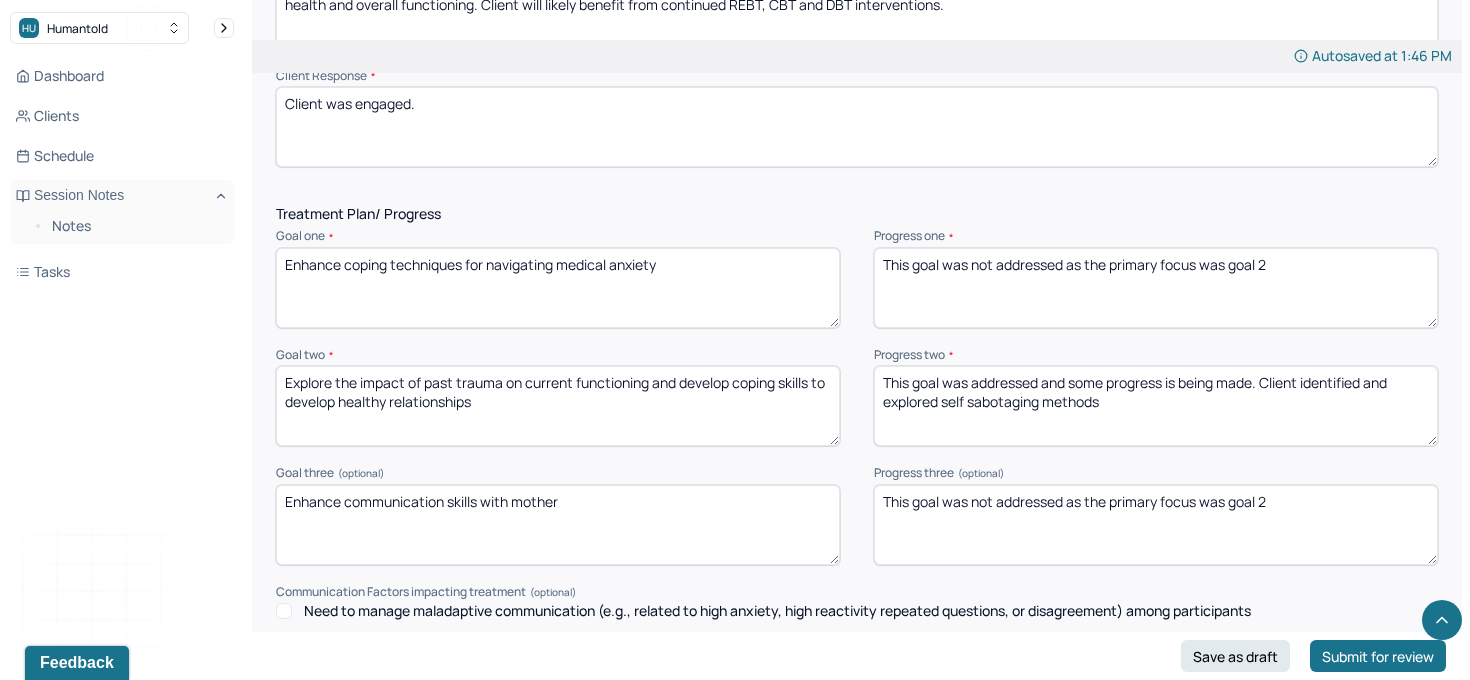 click on "This goal was addressed and some progress is being made. Client identified and explored sslf sabotaging methods" at bounding box center [1156, 406] 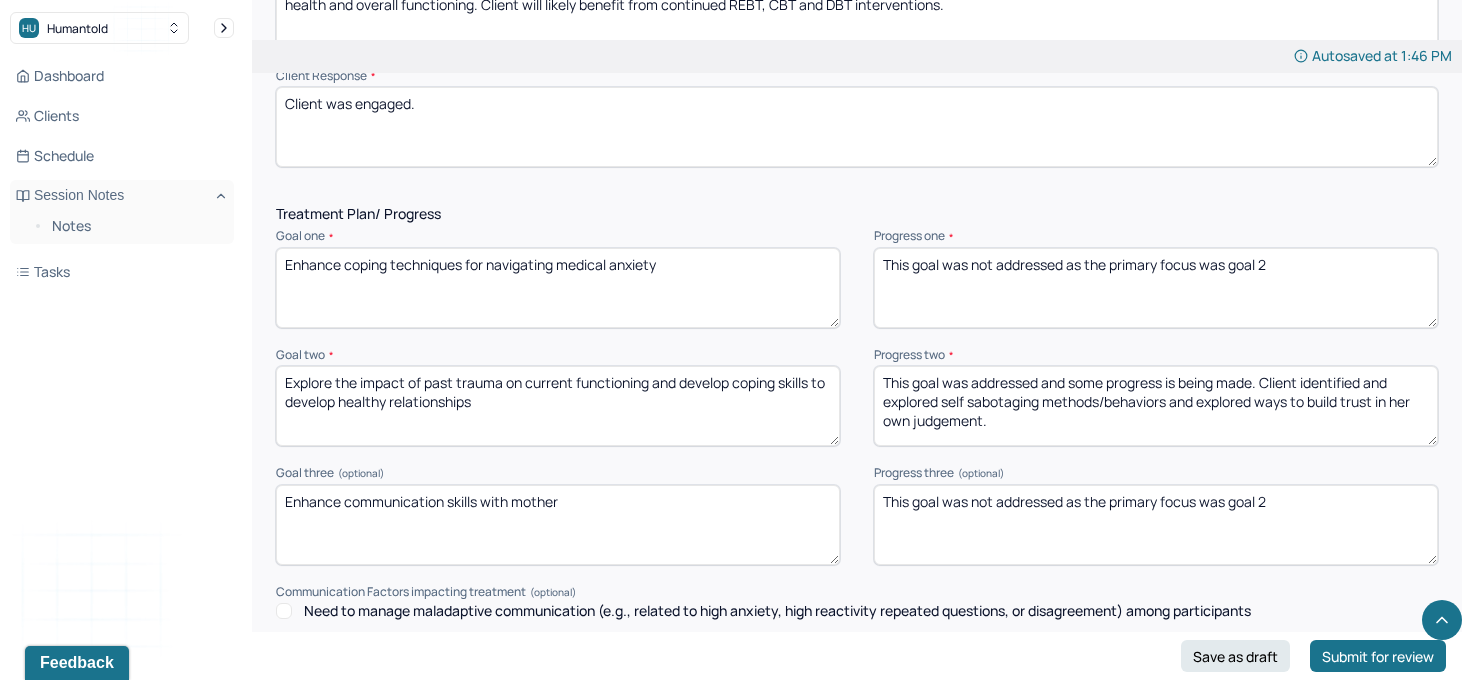 scroll, scrollTop: 2893, scrollLeft: 0, axis: vertical 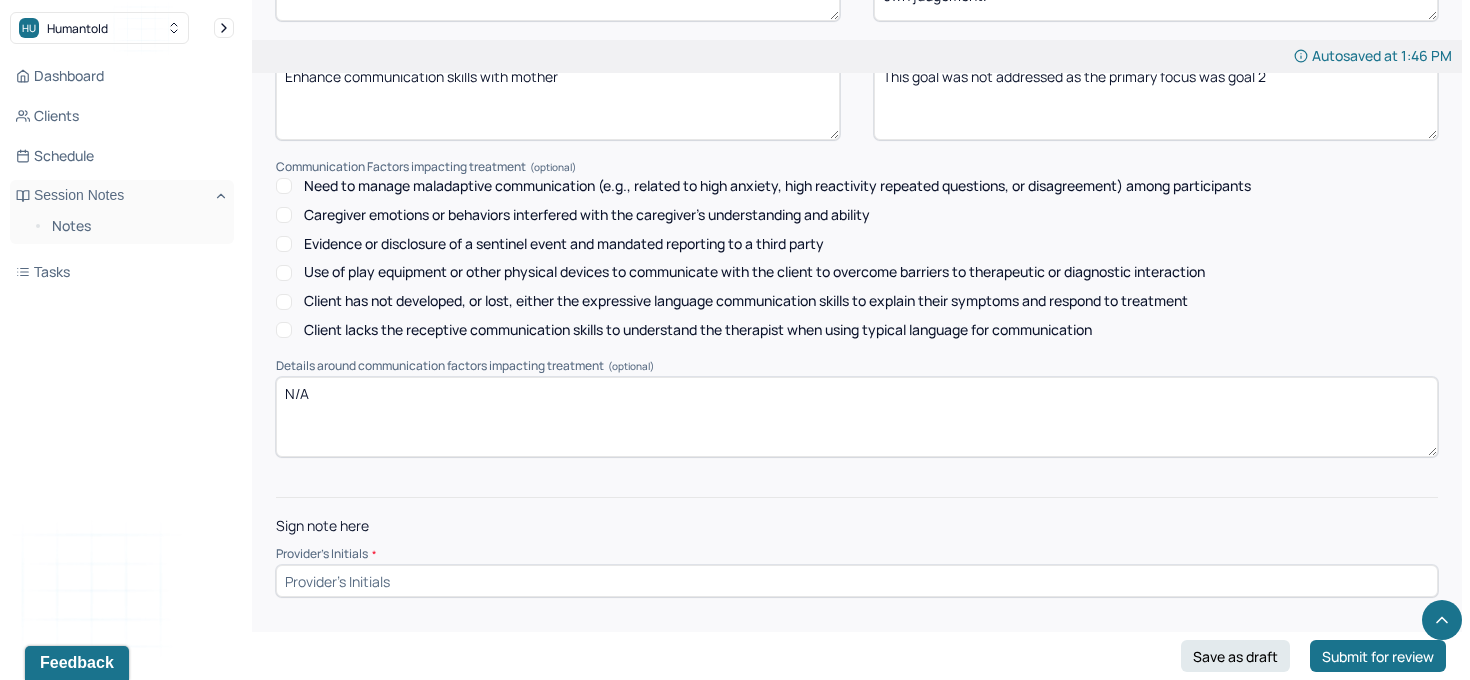 type on "This goal was addressed and some progress is being made. Client identified and explored self sabotaging methods/behaviors and explored ways to build trust in her own judgement." 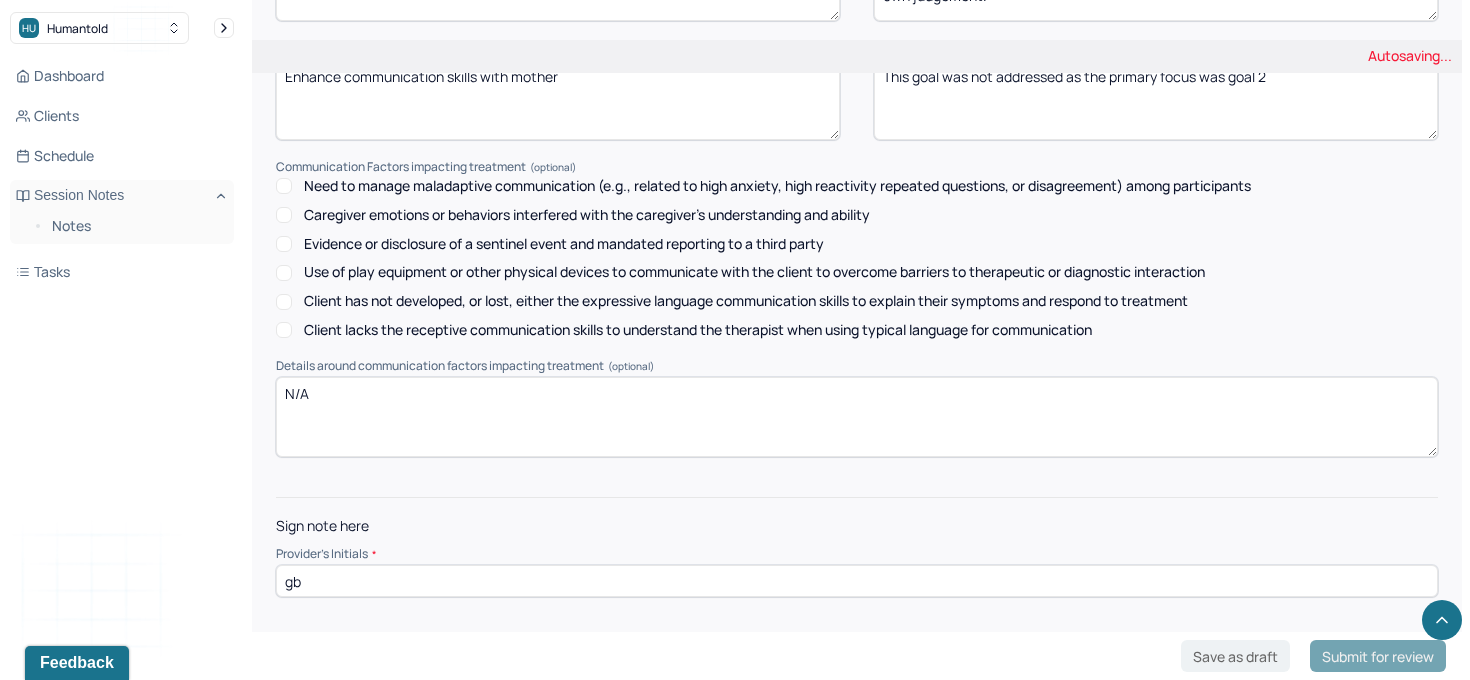 type on "gb" 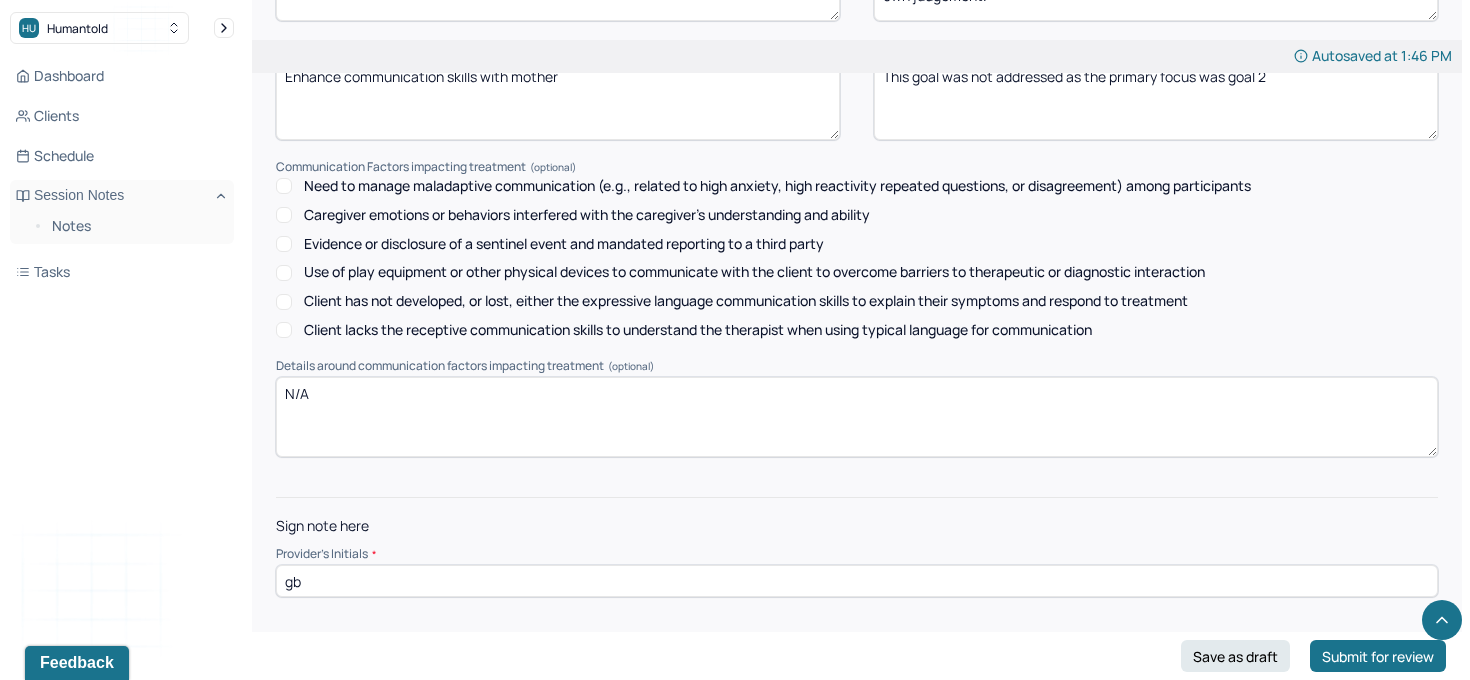 click on "Sign note here Provider's Initials * gb" at bounding box center [857, 547] 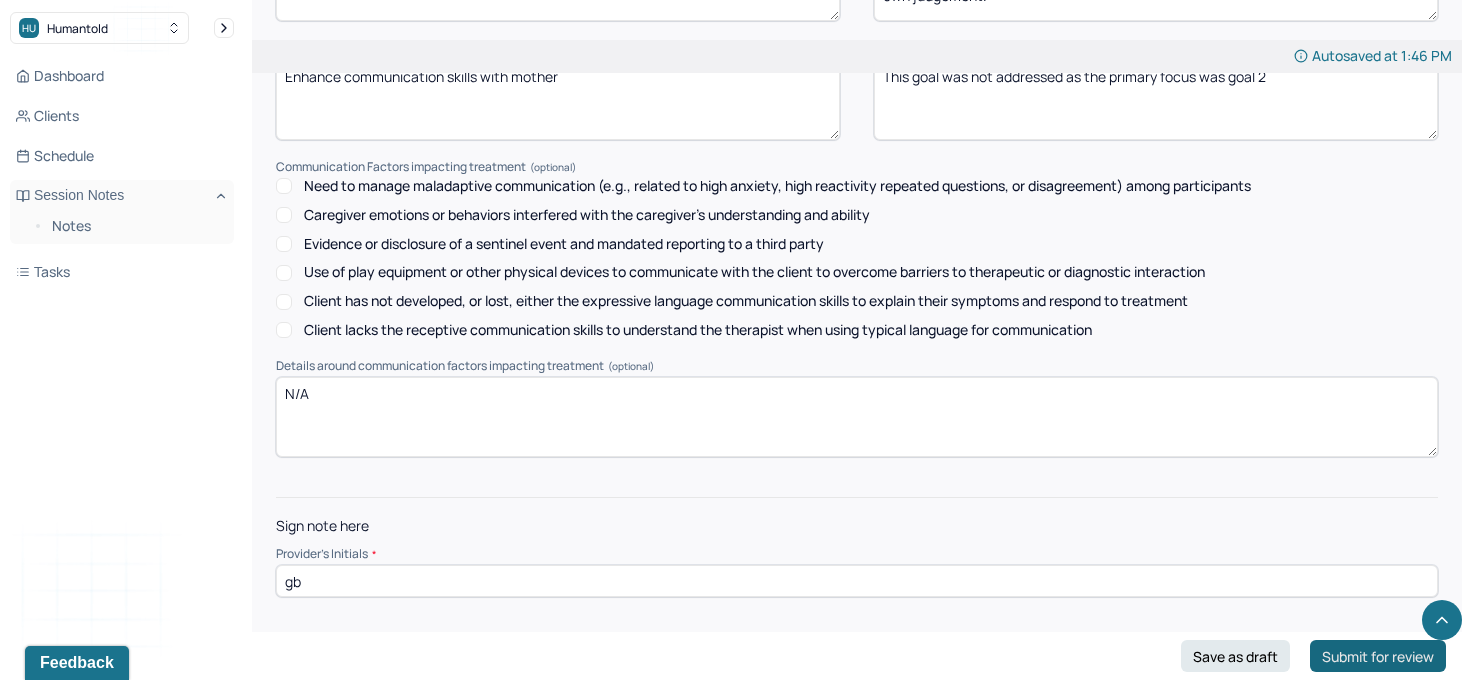 click on "Submit for review" at bounding box center [1378, 656] 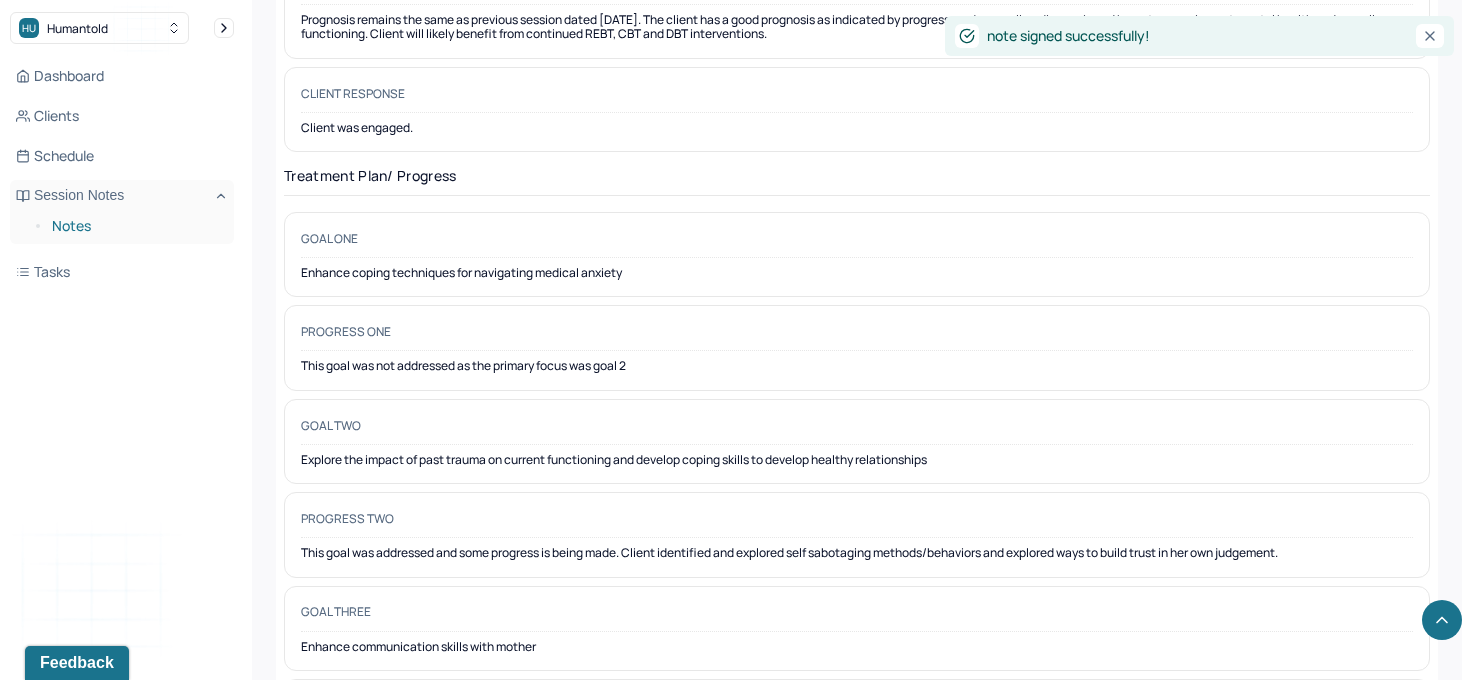 click on "Notes" at bounding box center (135, 226) 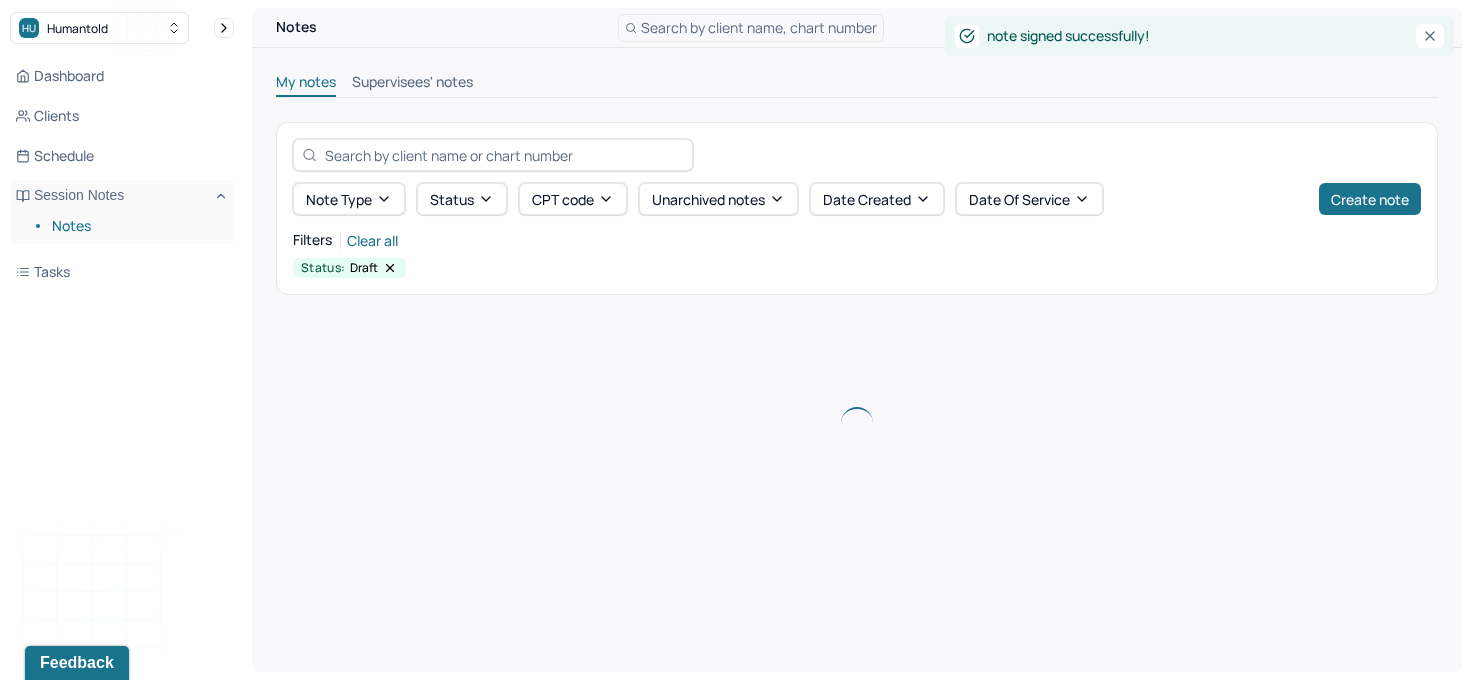 scroll, scrollTop: 0, scrollLeft: 0, axis: both 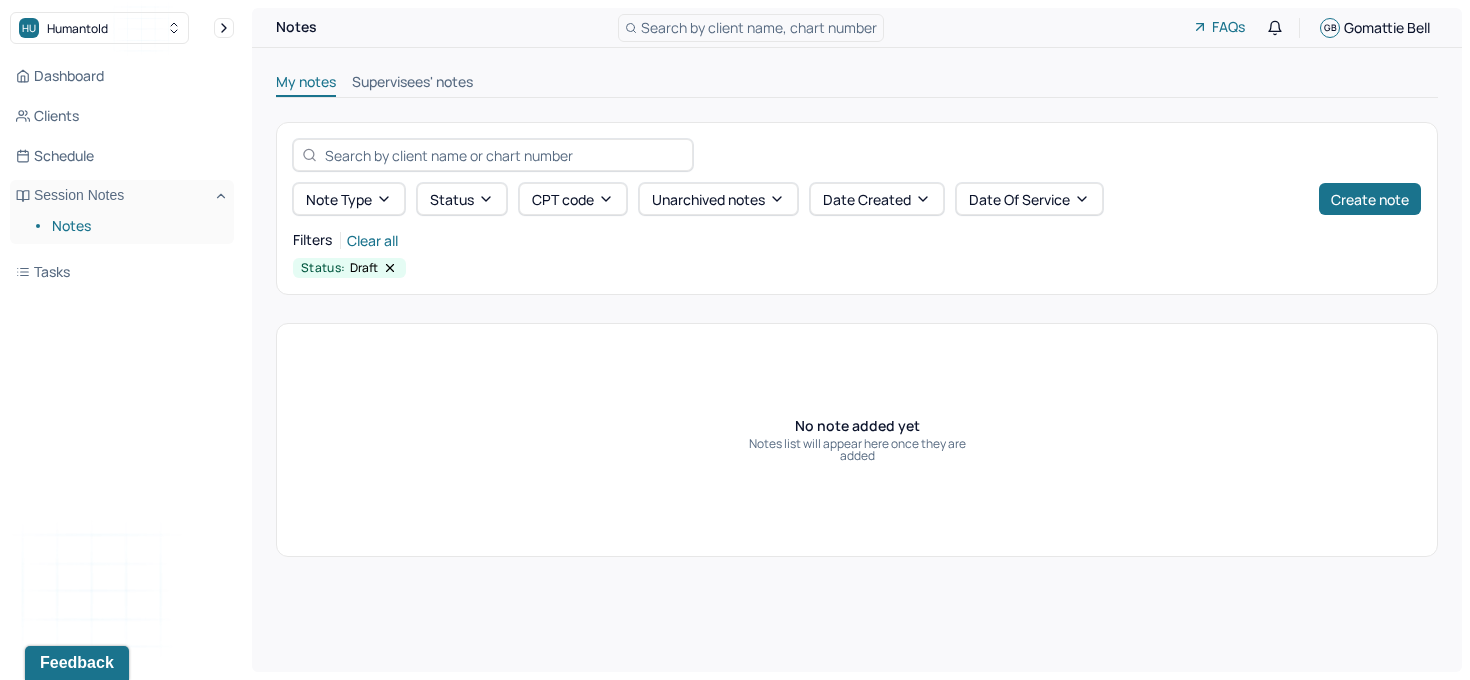 click 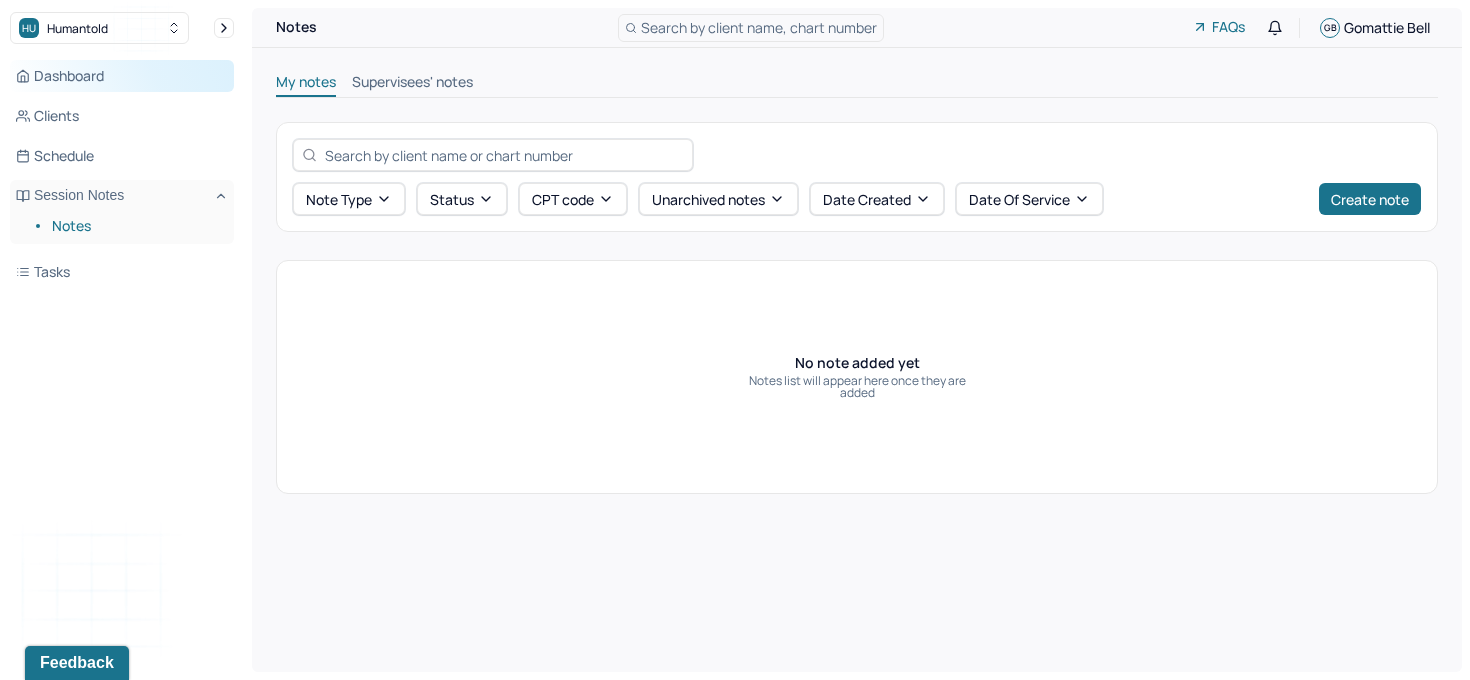 click on "Dashboard" at bounding box center (122, 76) 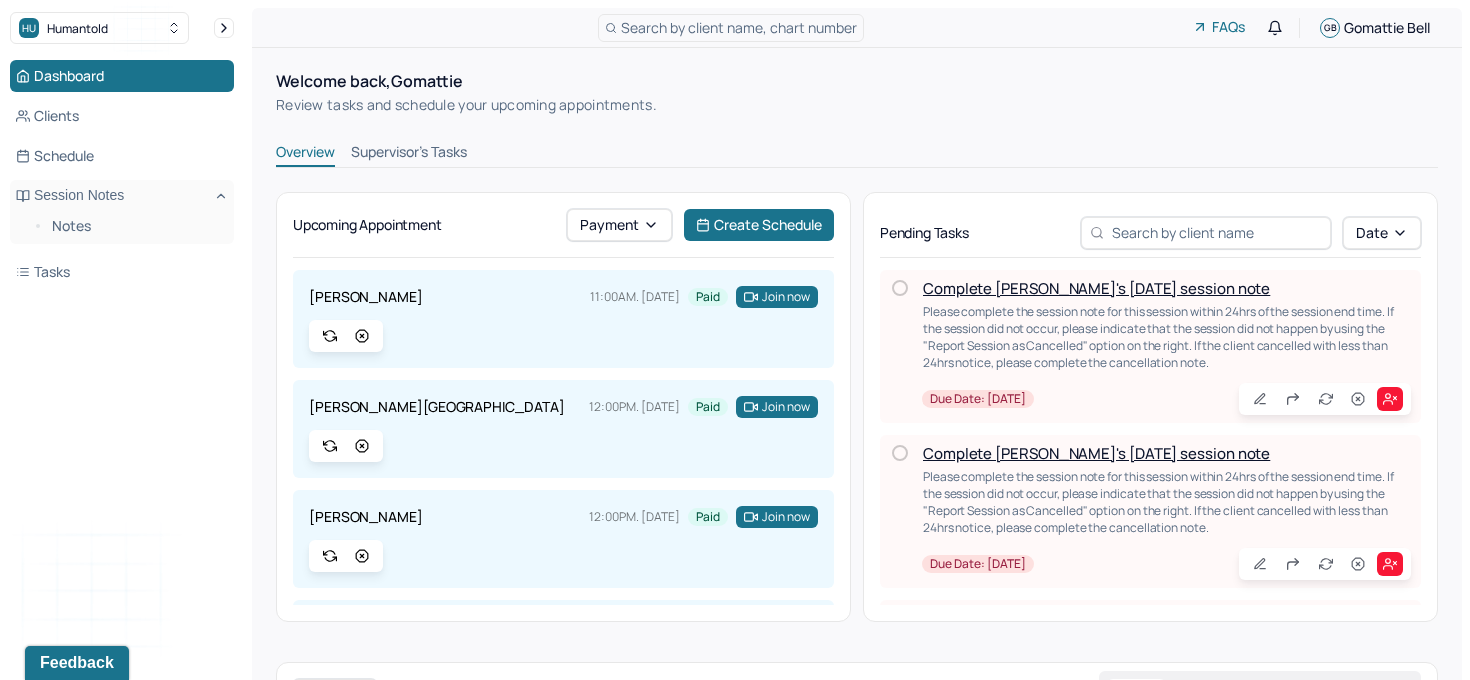 click on "Complete [PERSON_NAME]'s [DATE] session note" at bounding box center (1096, 288) 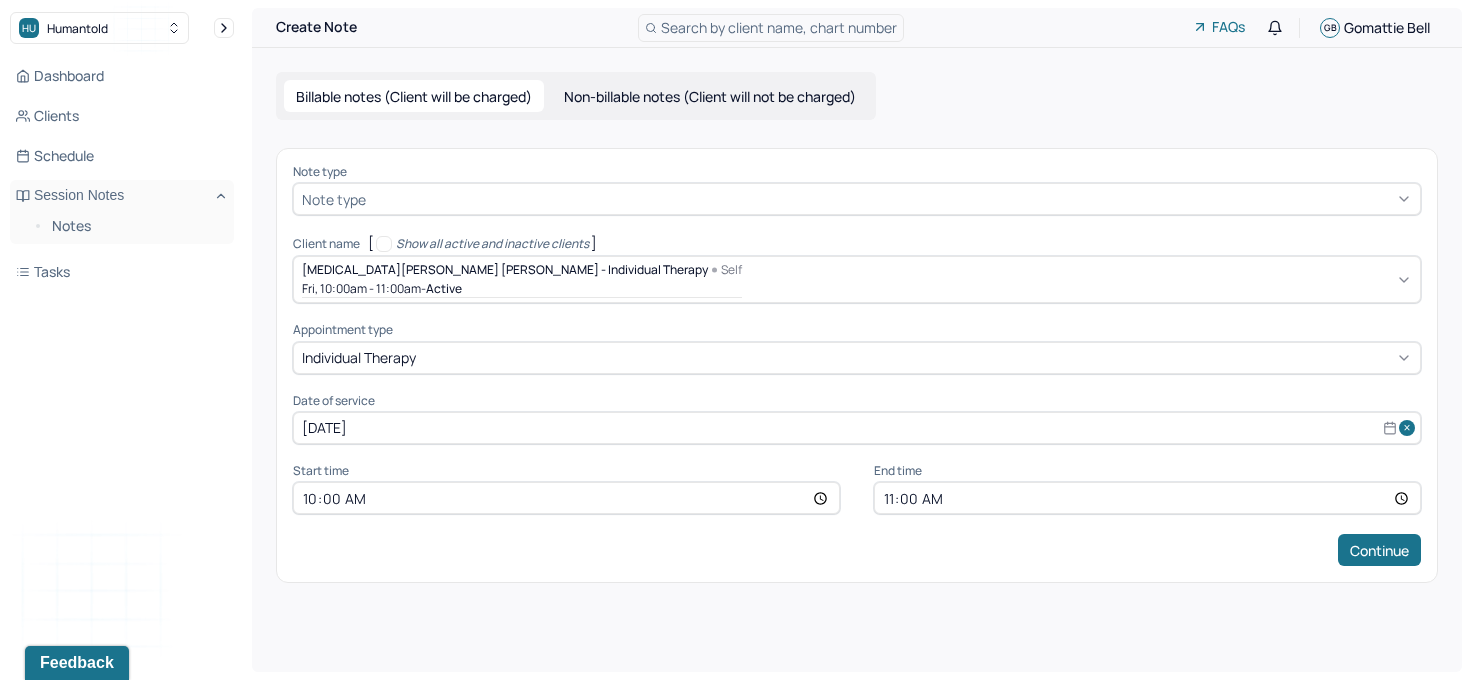 click on "Note type Note type" at bounding box center [857, 190] 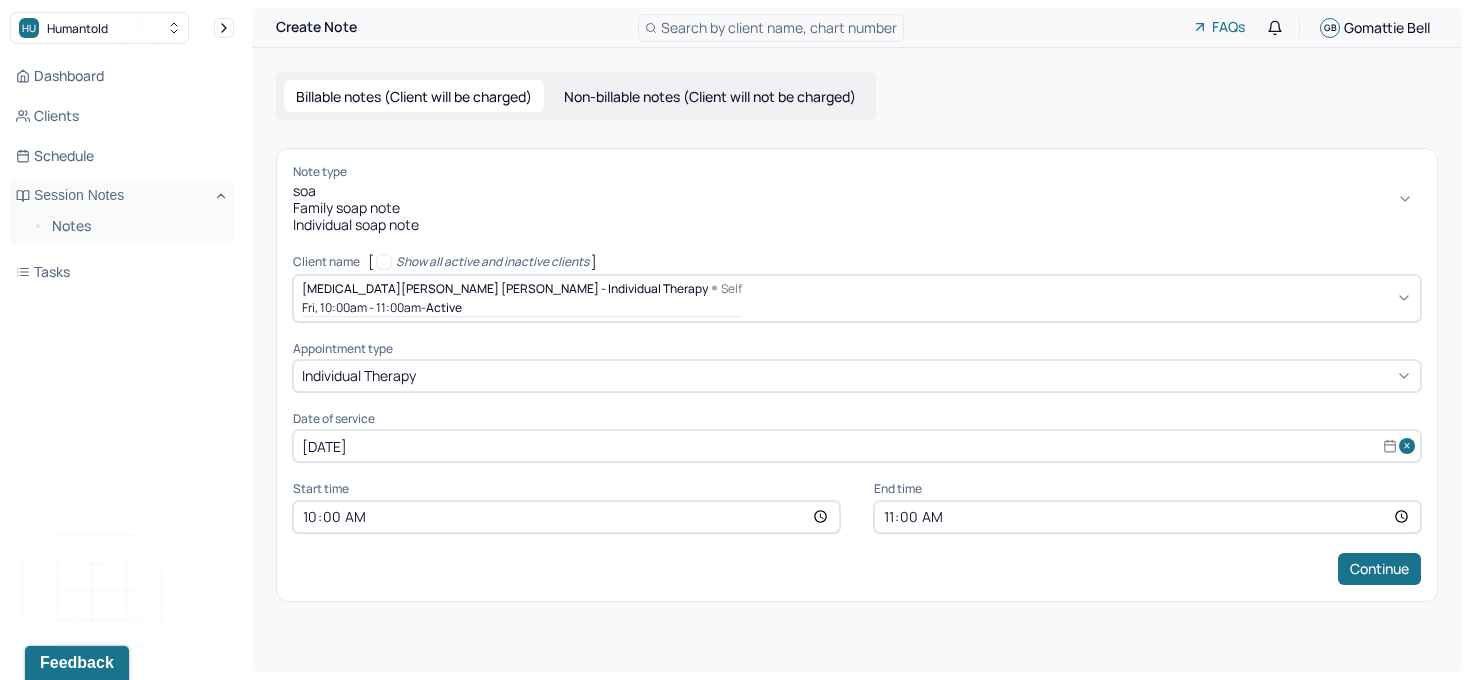 type on "soap" 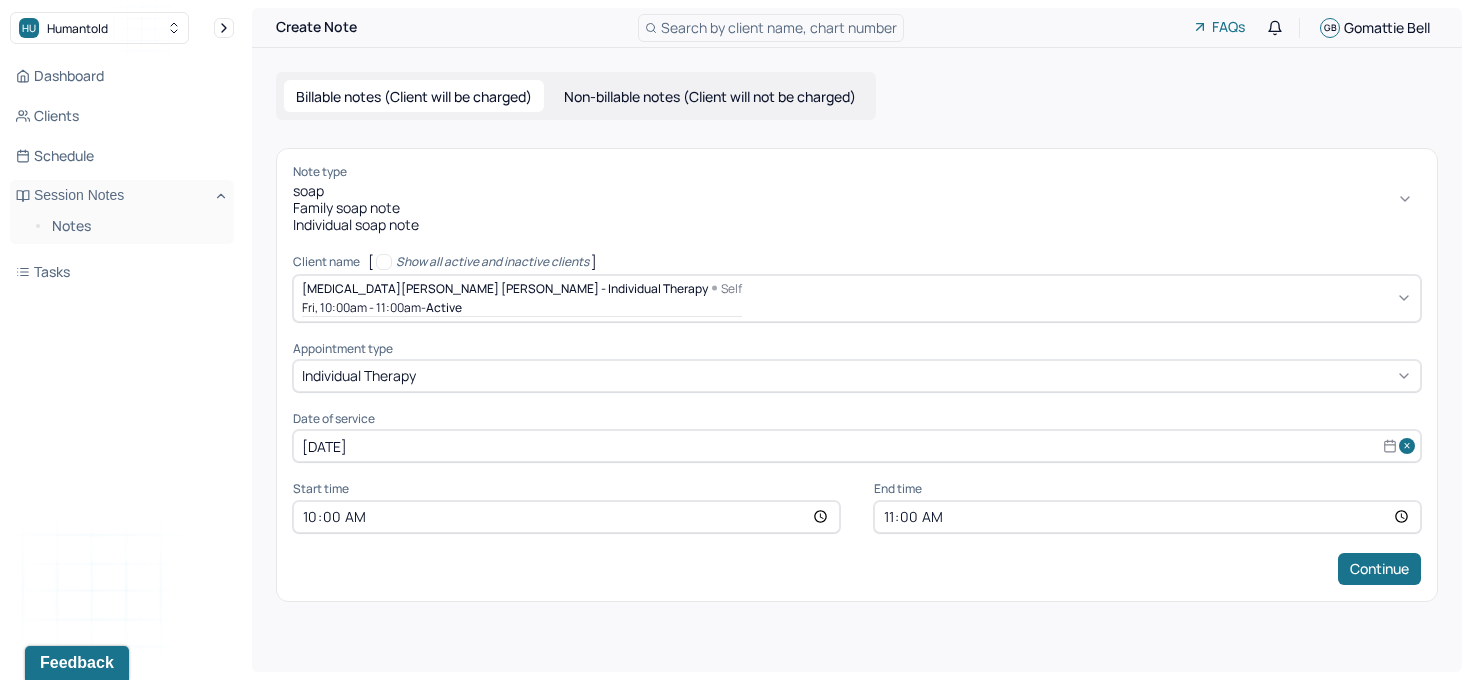 click on "Individual soap note" at bounding box center (857, 225) 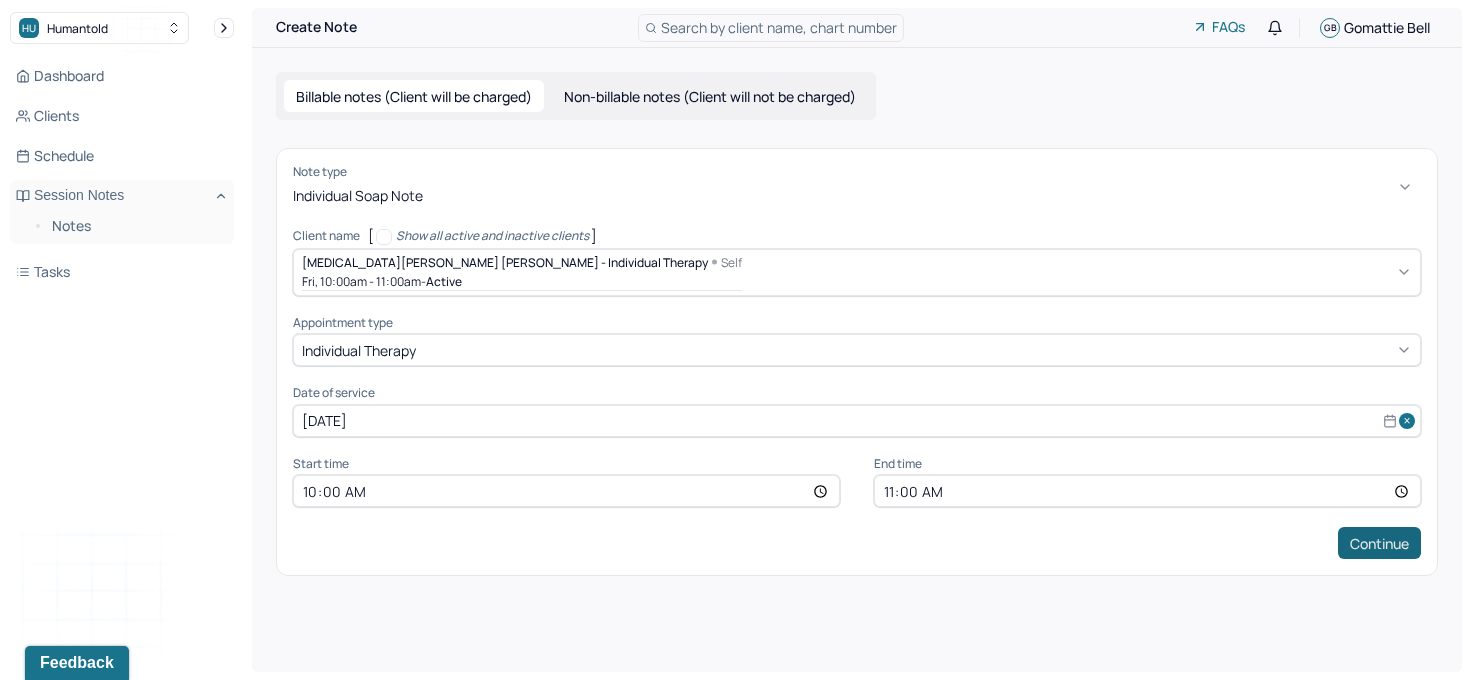 click on "Continue" at bounding box center [1379, 543] 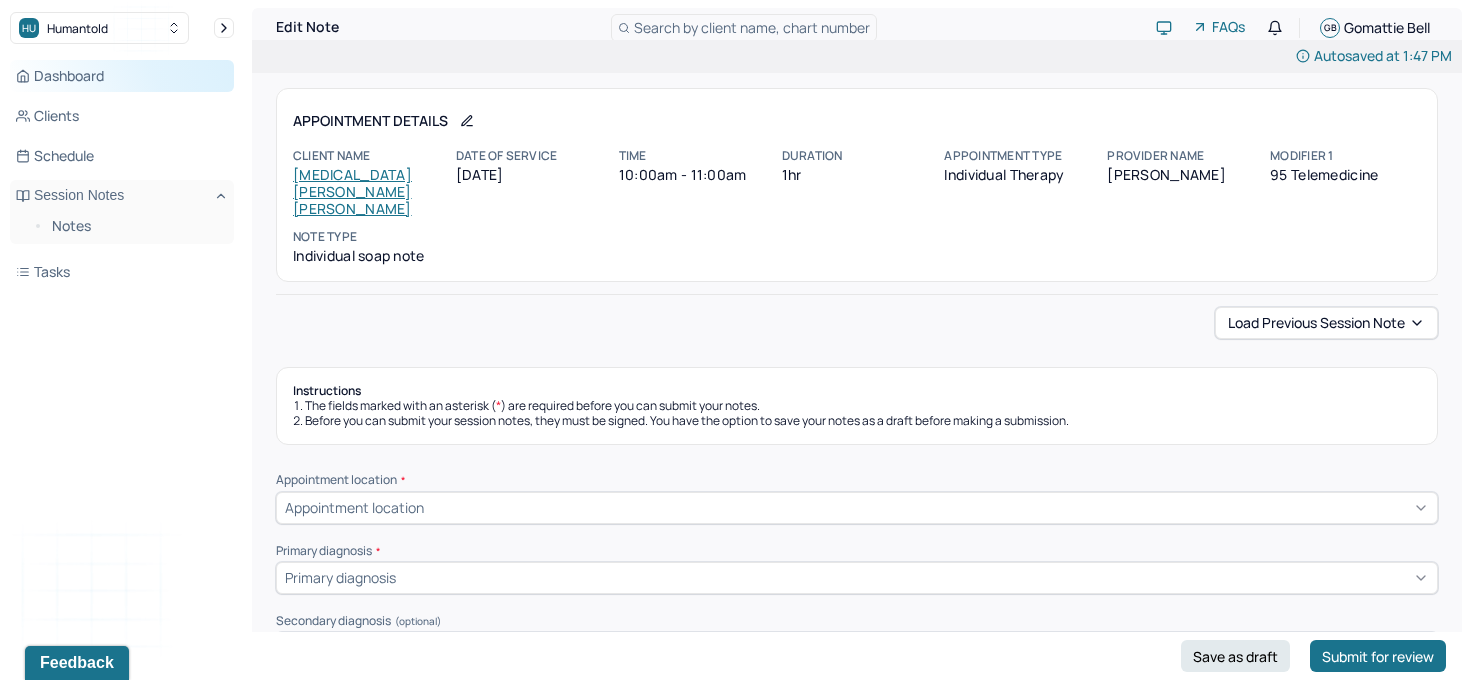 click on "Dashboard" at bounding box center (122, 76) 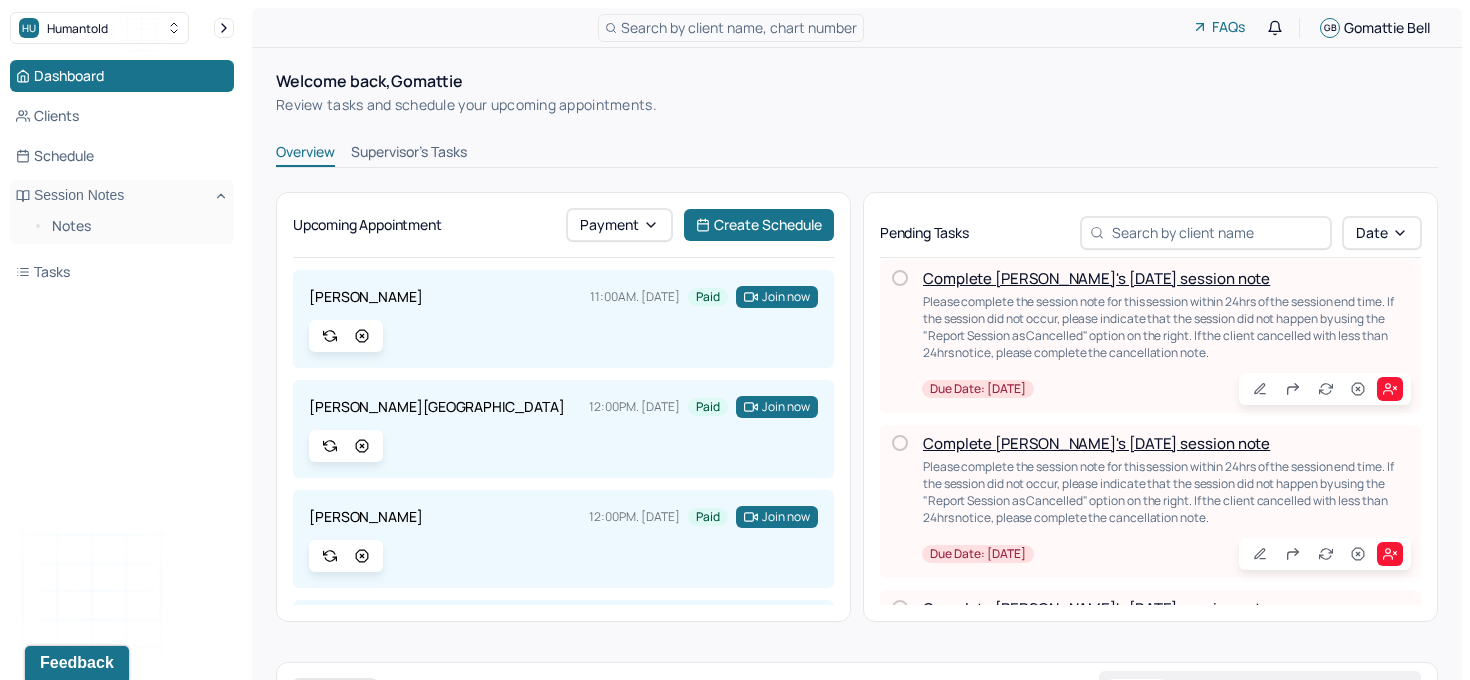 scroll, scrollTop: 0, scrollLeft: 0, axis: both 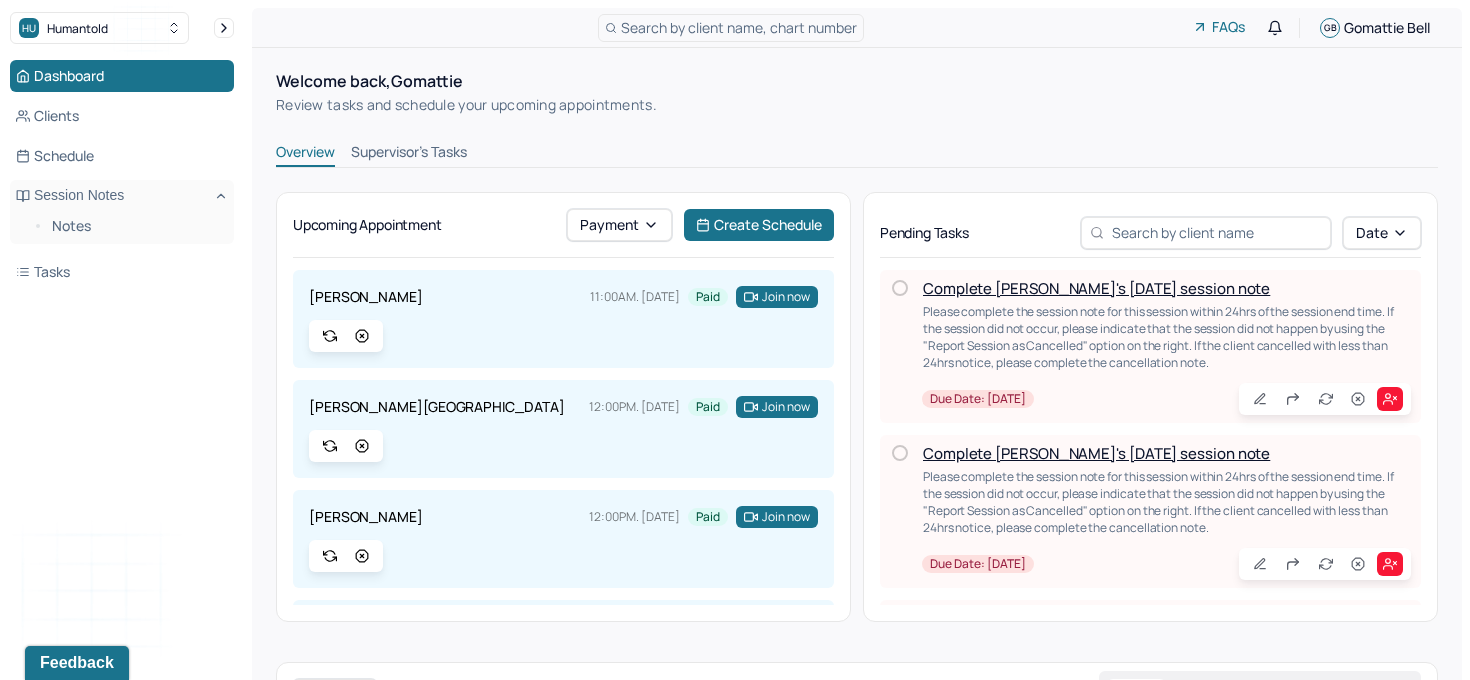 click on "Complete [PERSON_NAME]'s [DATE] session note" at bounding box center (1096, 453) 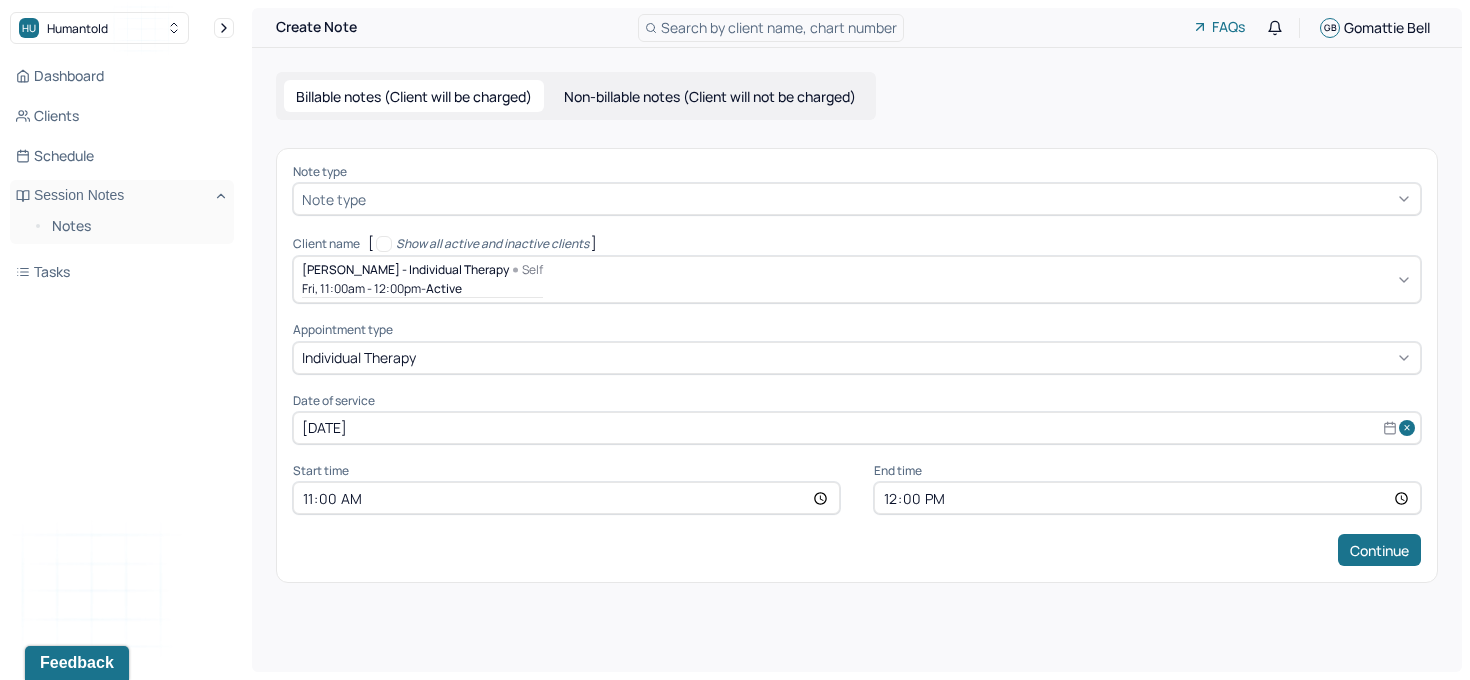 click at bounding box center (891, 199) 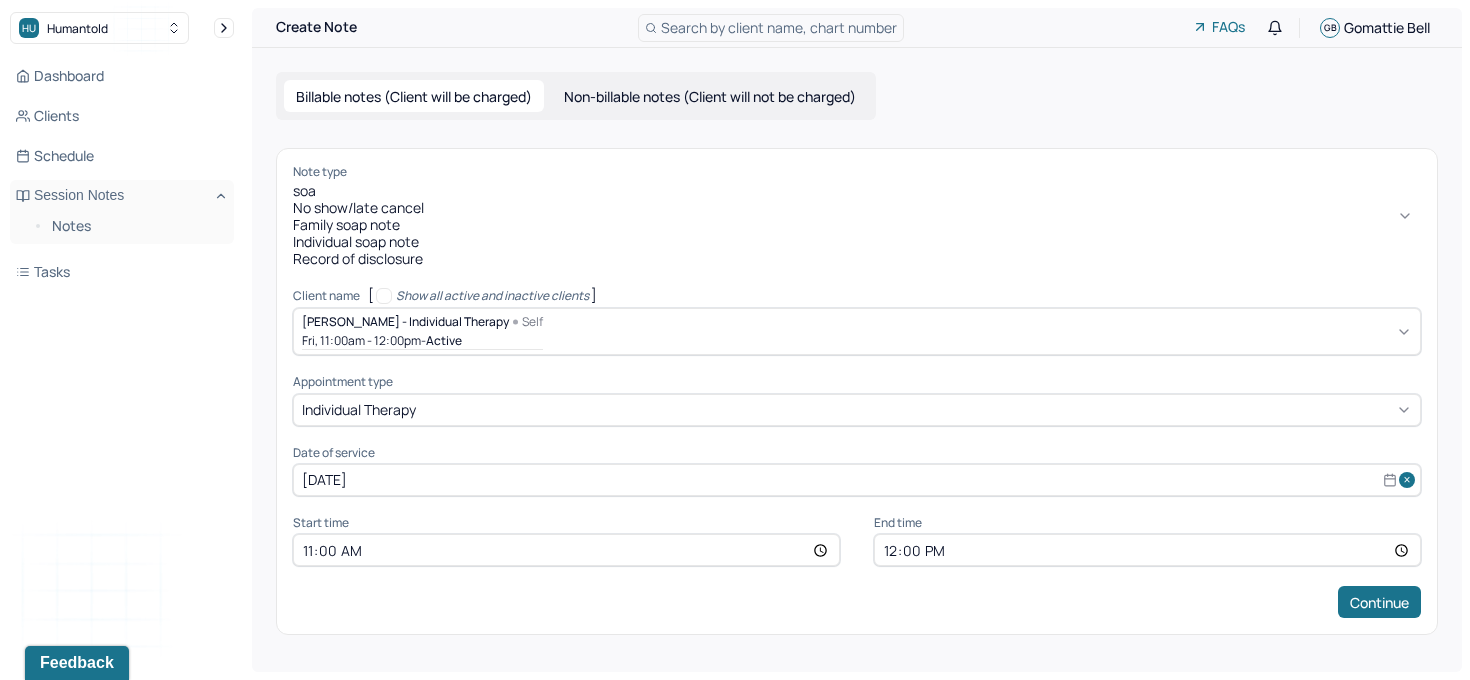 type on "soap" 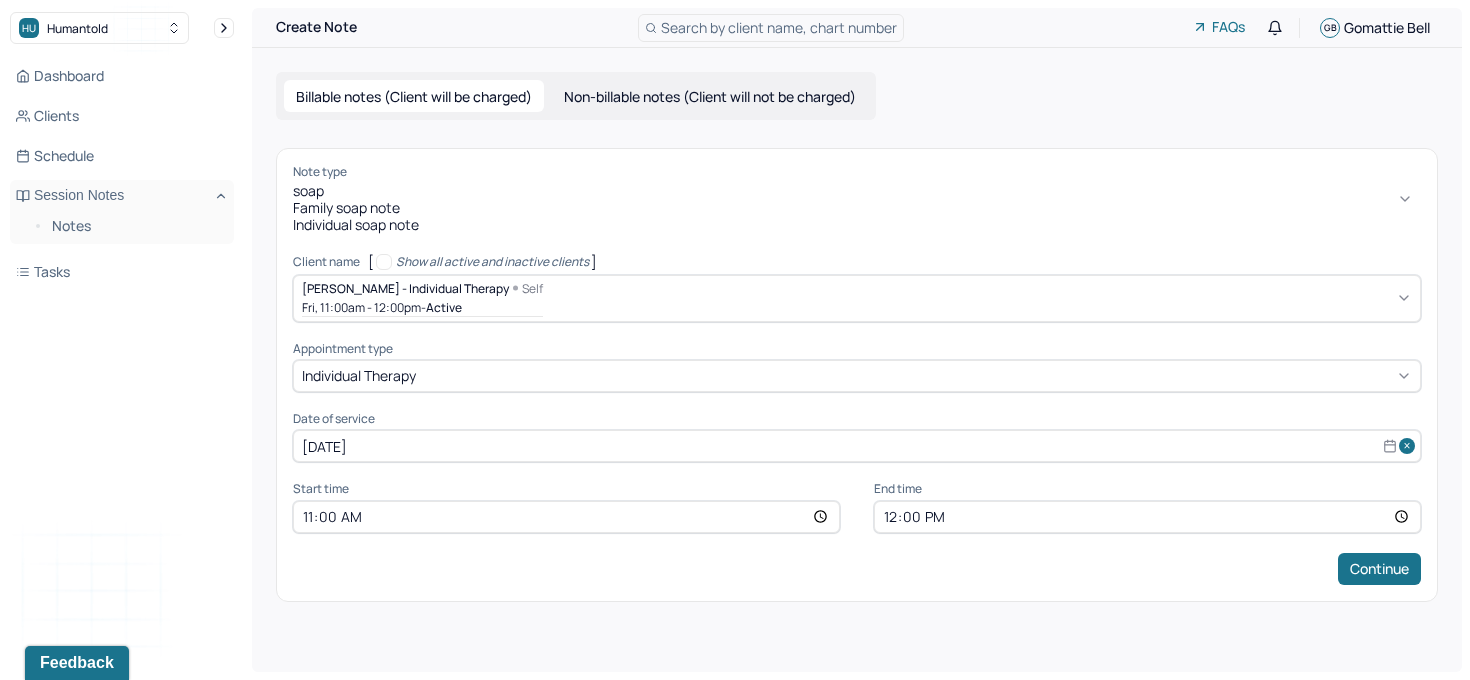 click on "Individual soap note" at bounding box center [857, 225] 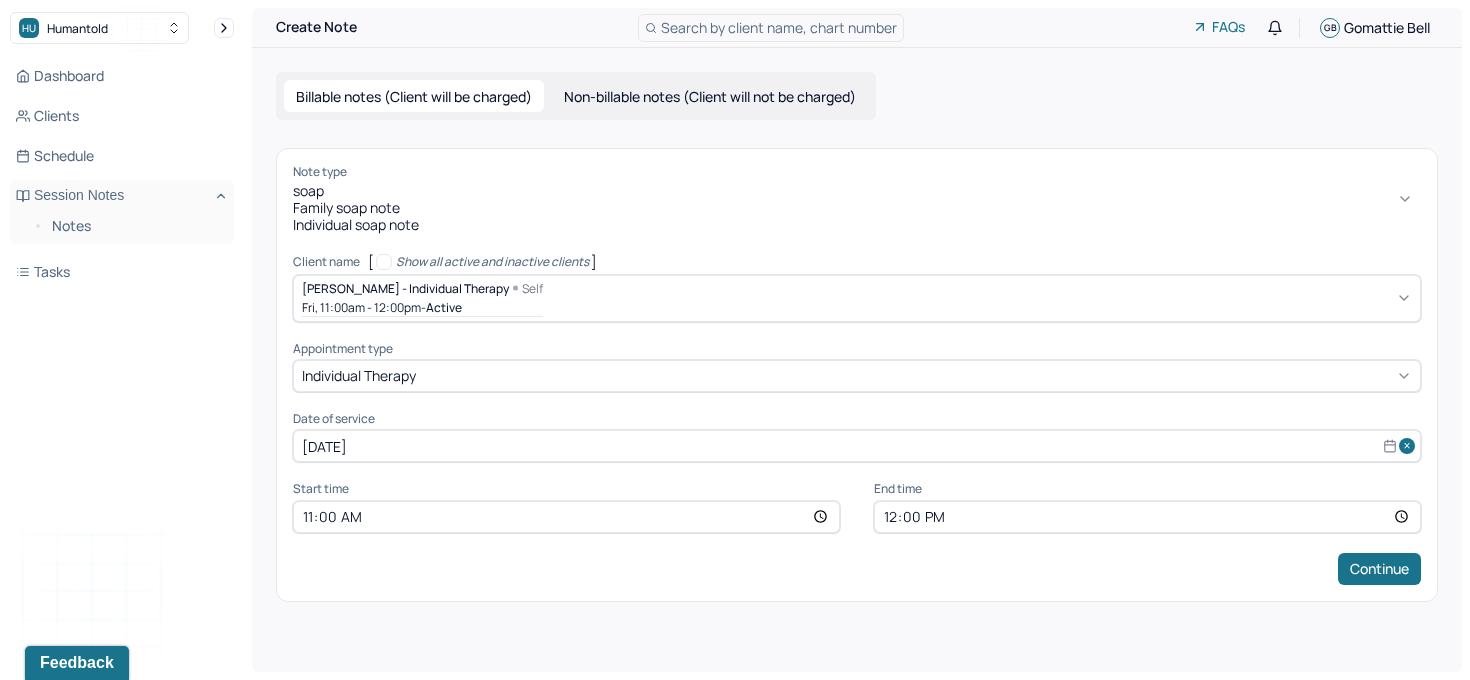 type 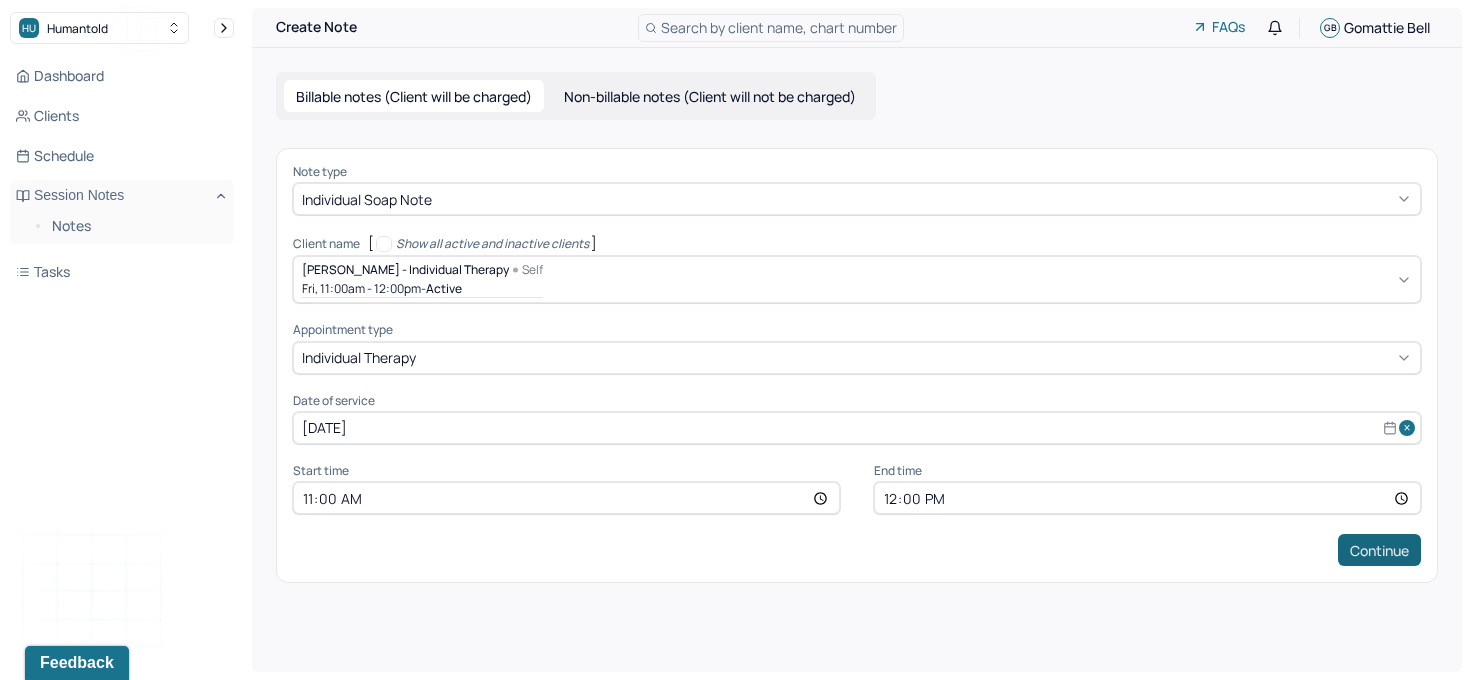click on "Continue" at bounding box center (1379, 550) 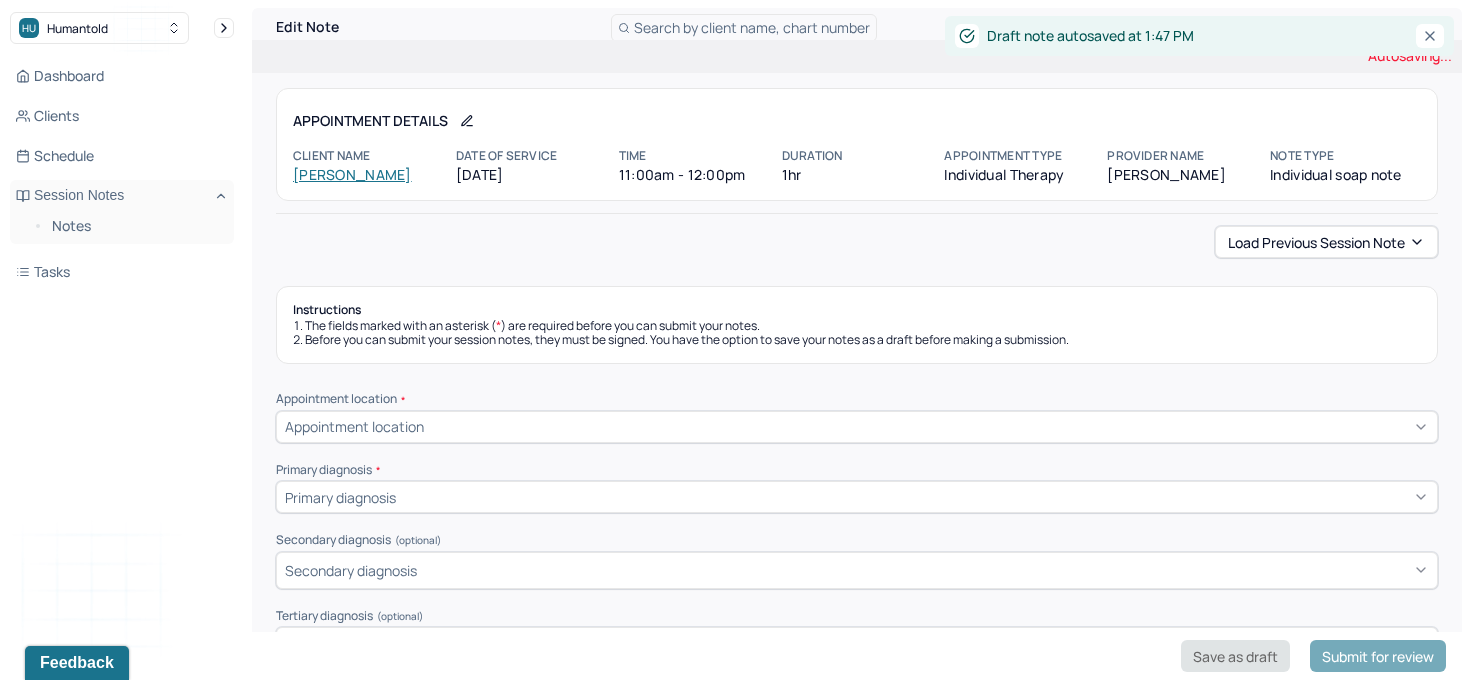 click on "Save as draft" at bounding box center [1235, 656] 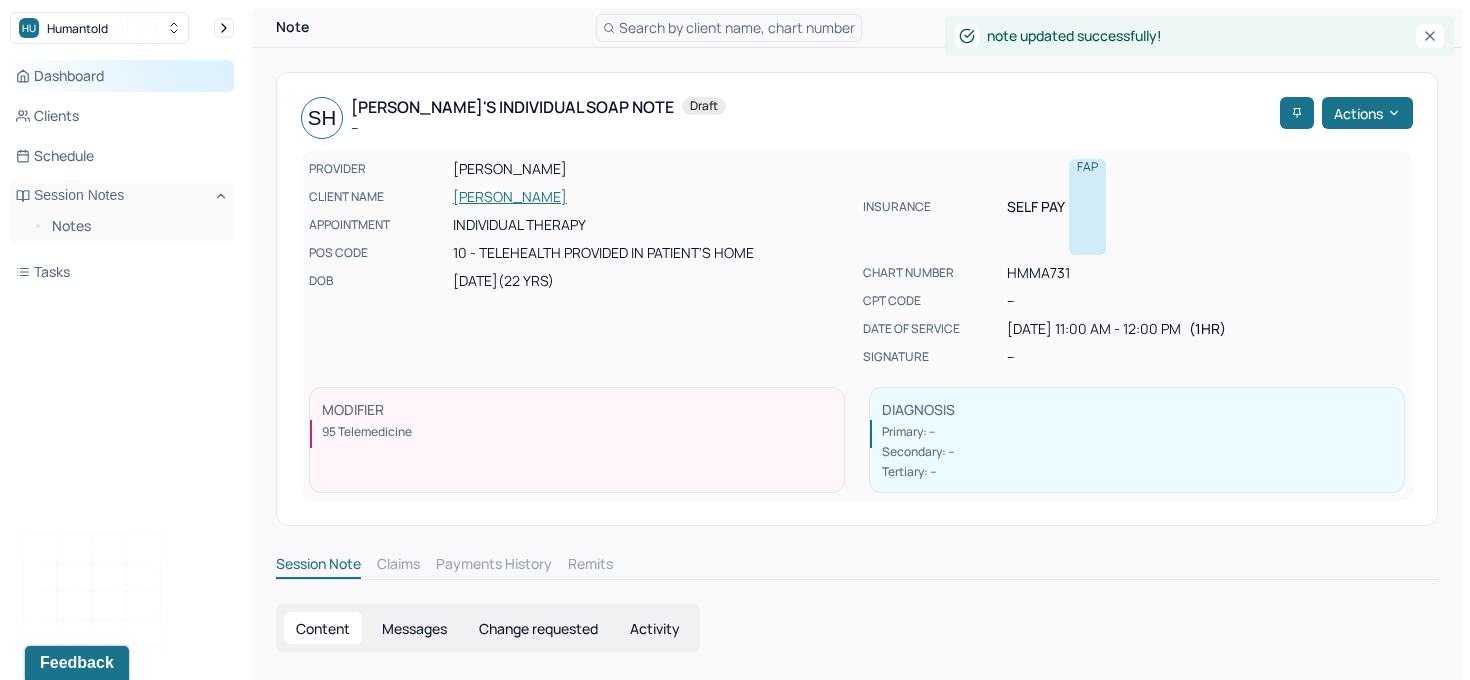 click on "Dashboard" at bounding box center (122, 76) 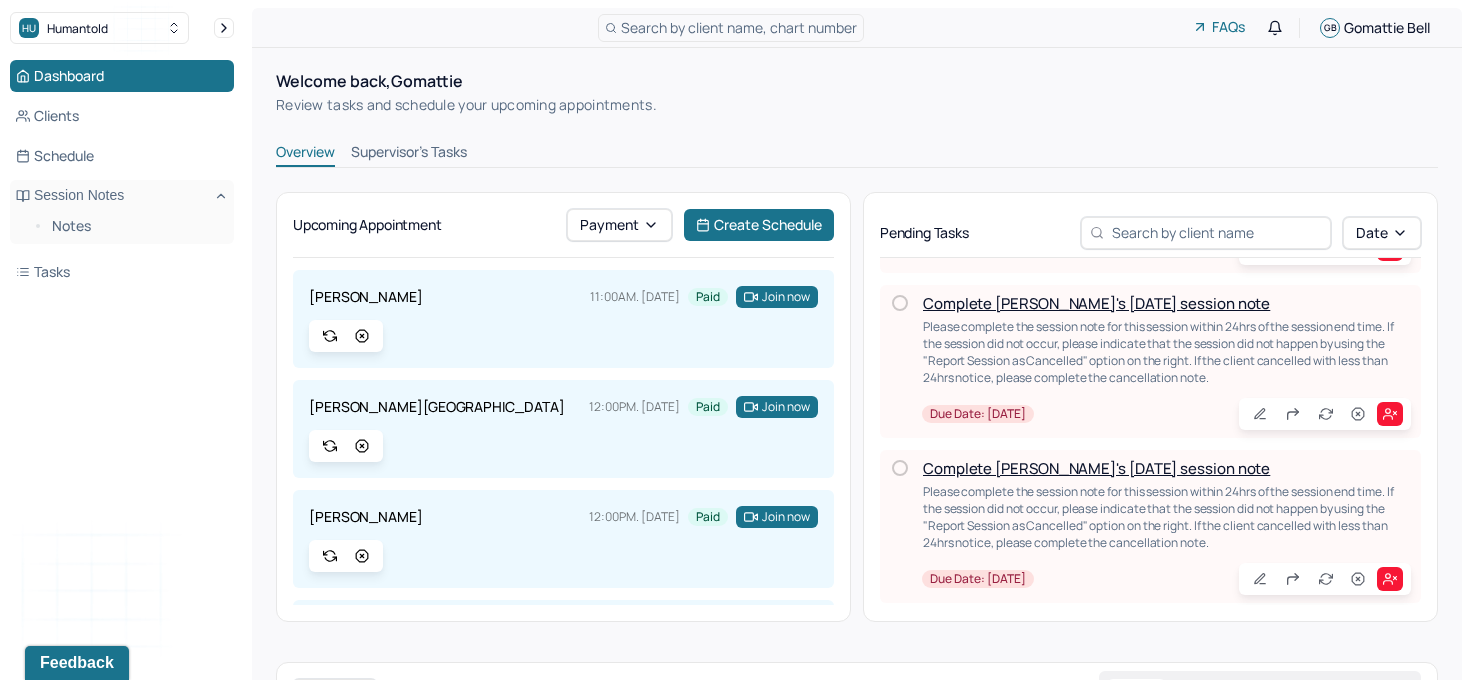 scroll, scrollTop: 151, scrollLeft: 0, axis: vertical 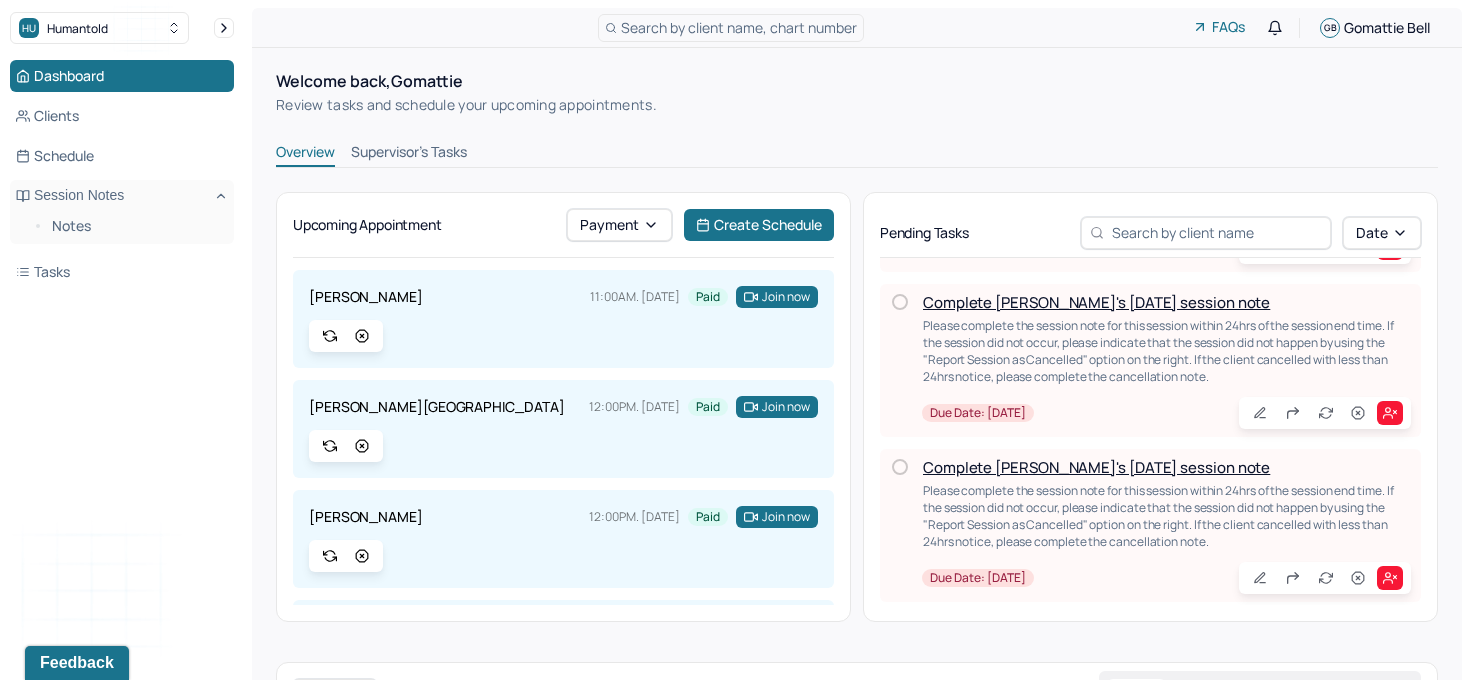 click on "Complete [PERSON_NAME]'s [DATE] session note" at bounding box center [1096, 467] 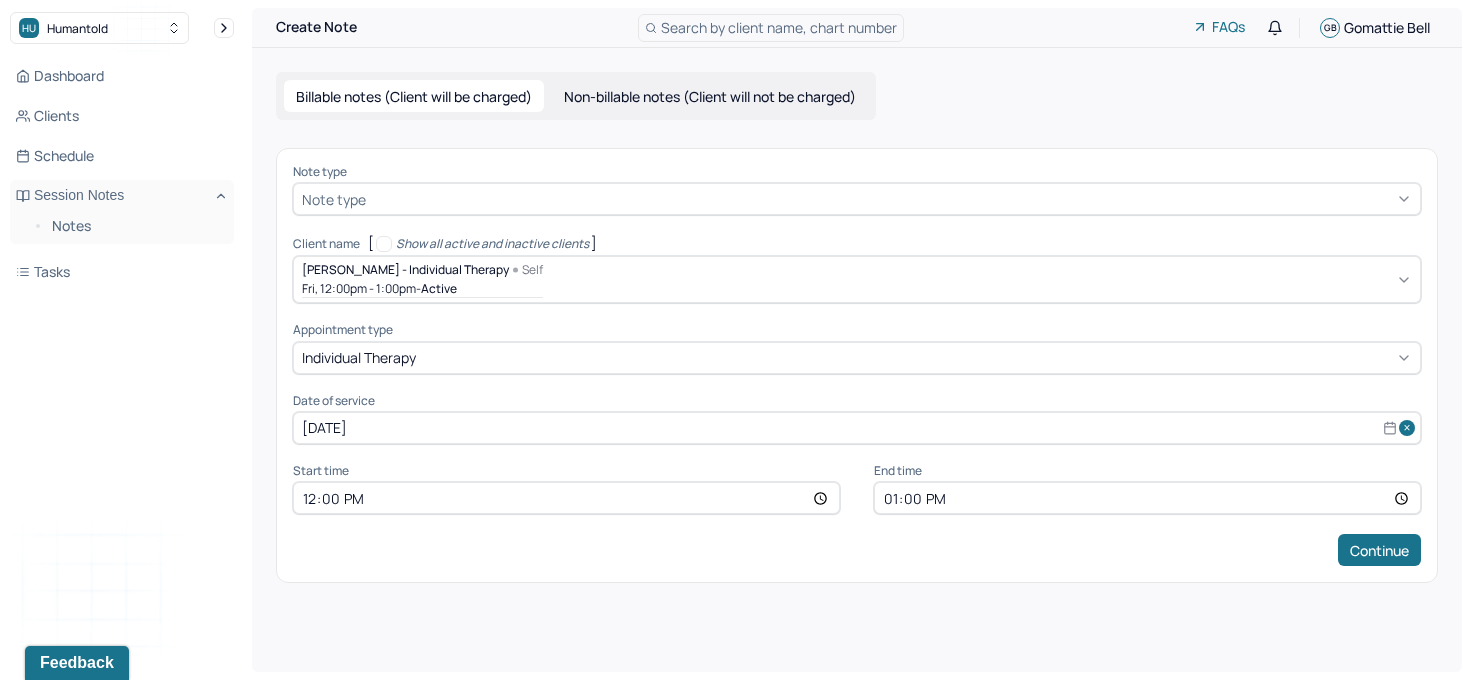 click at bounding box center [891, 199] 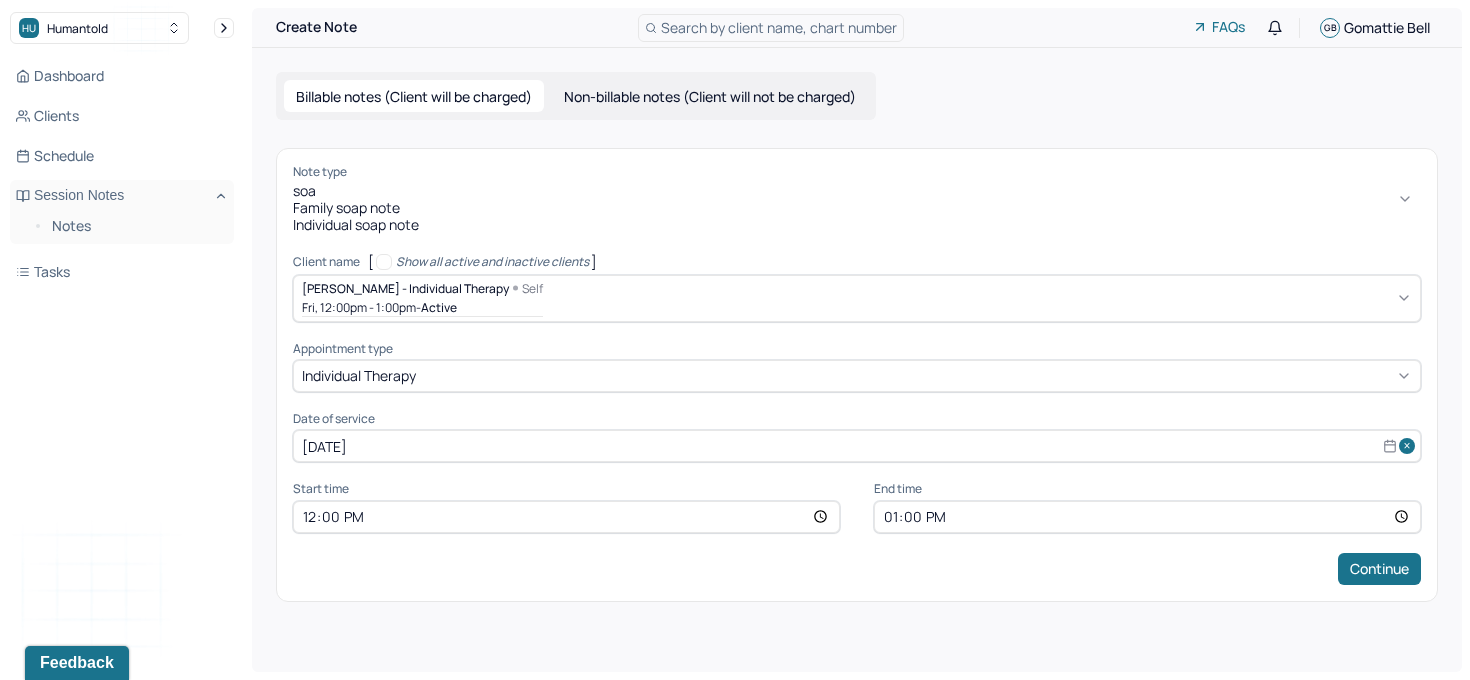 type on "soap" 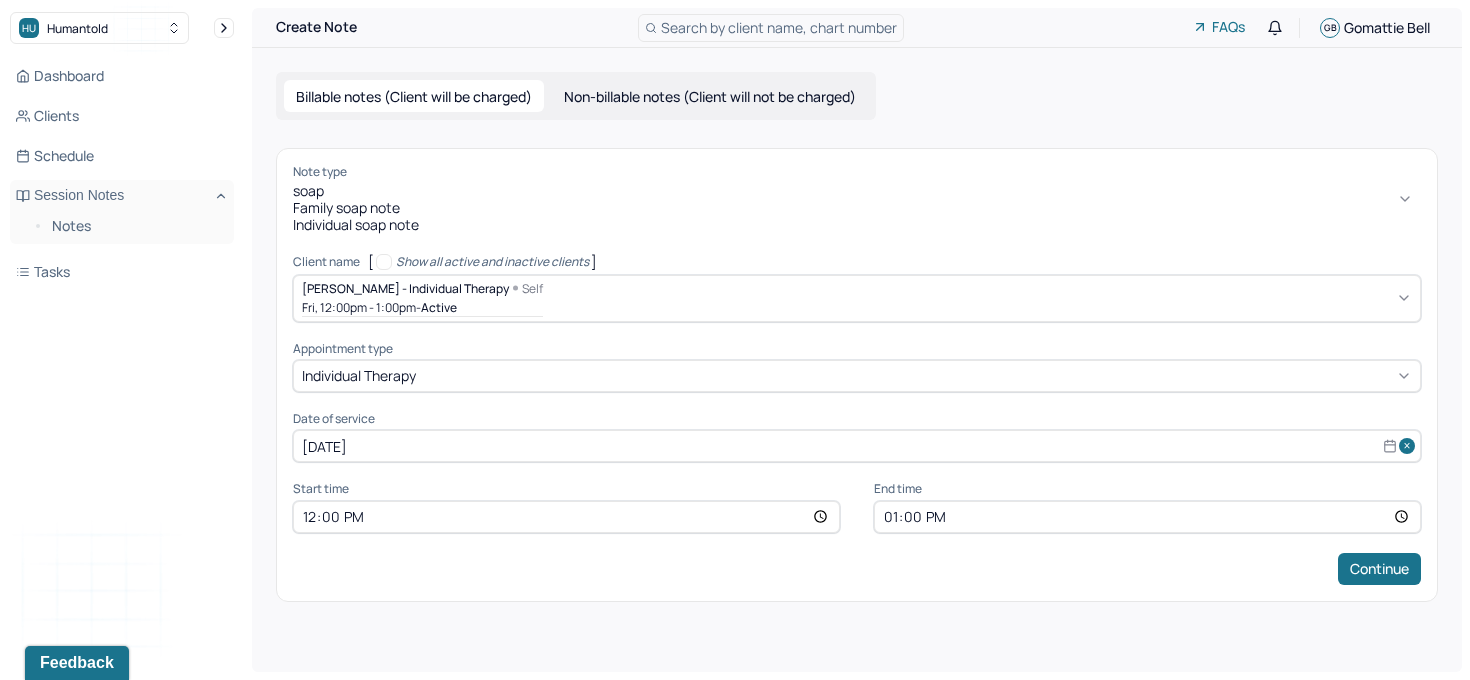 click on "Individual soap note" at bounding box center (857, 225) 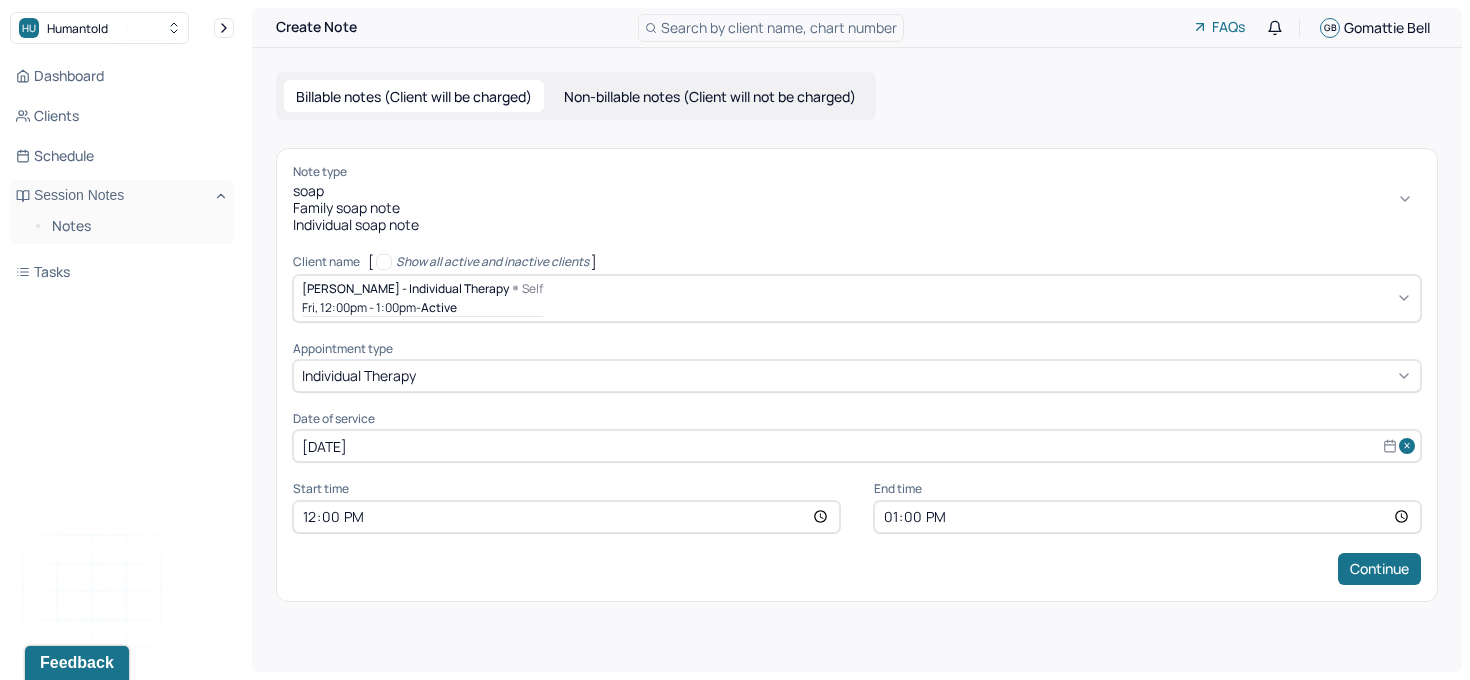 type 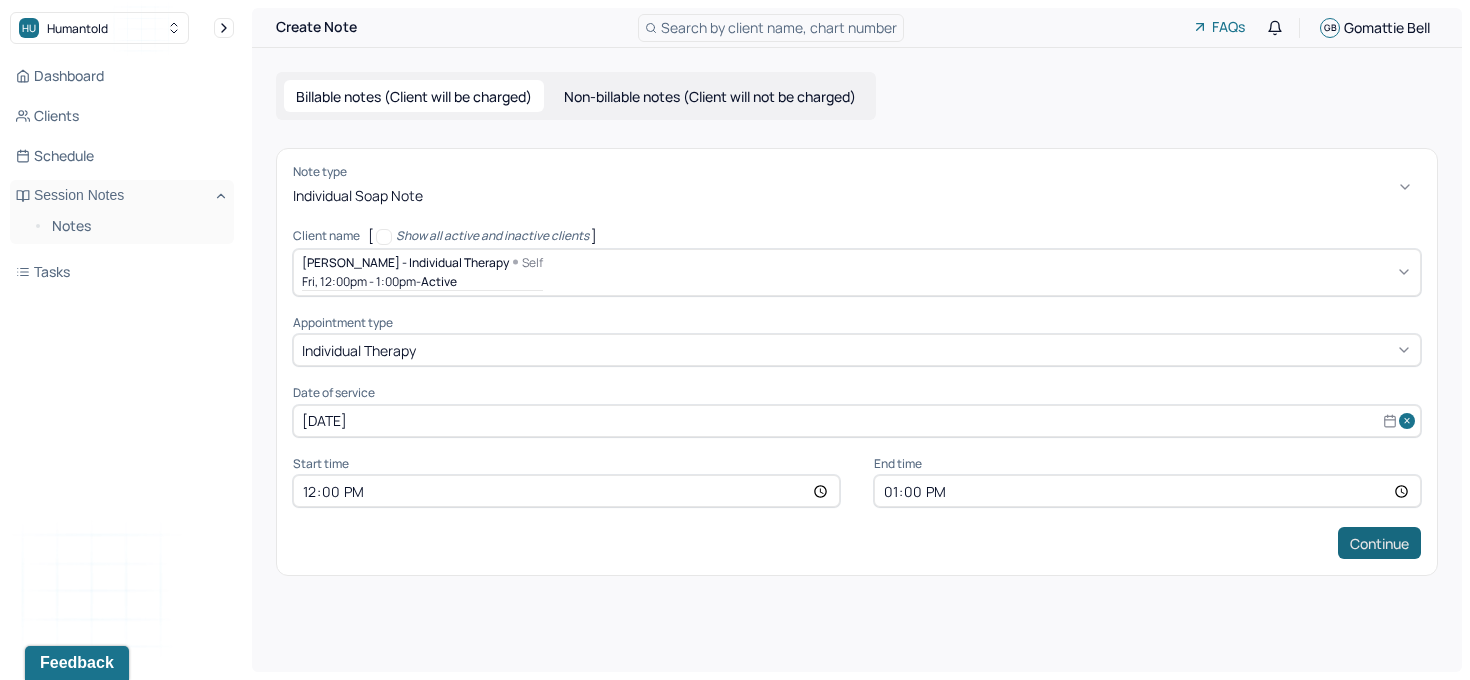 click on "Continue" at bounding box center (1379, 543) 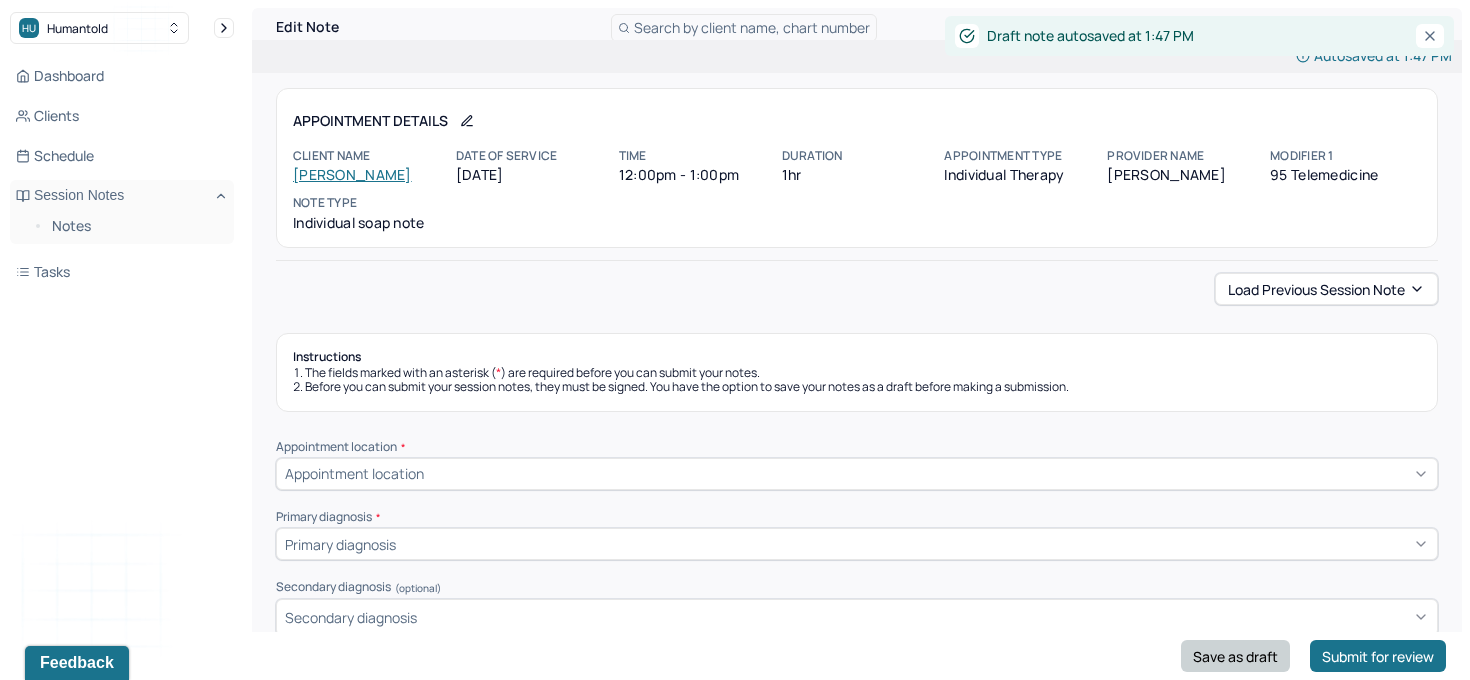 click on "Save as draft" at bounding box center [1235, 656] 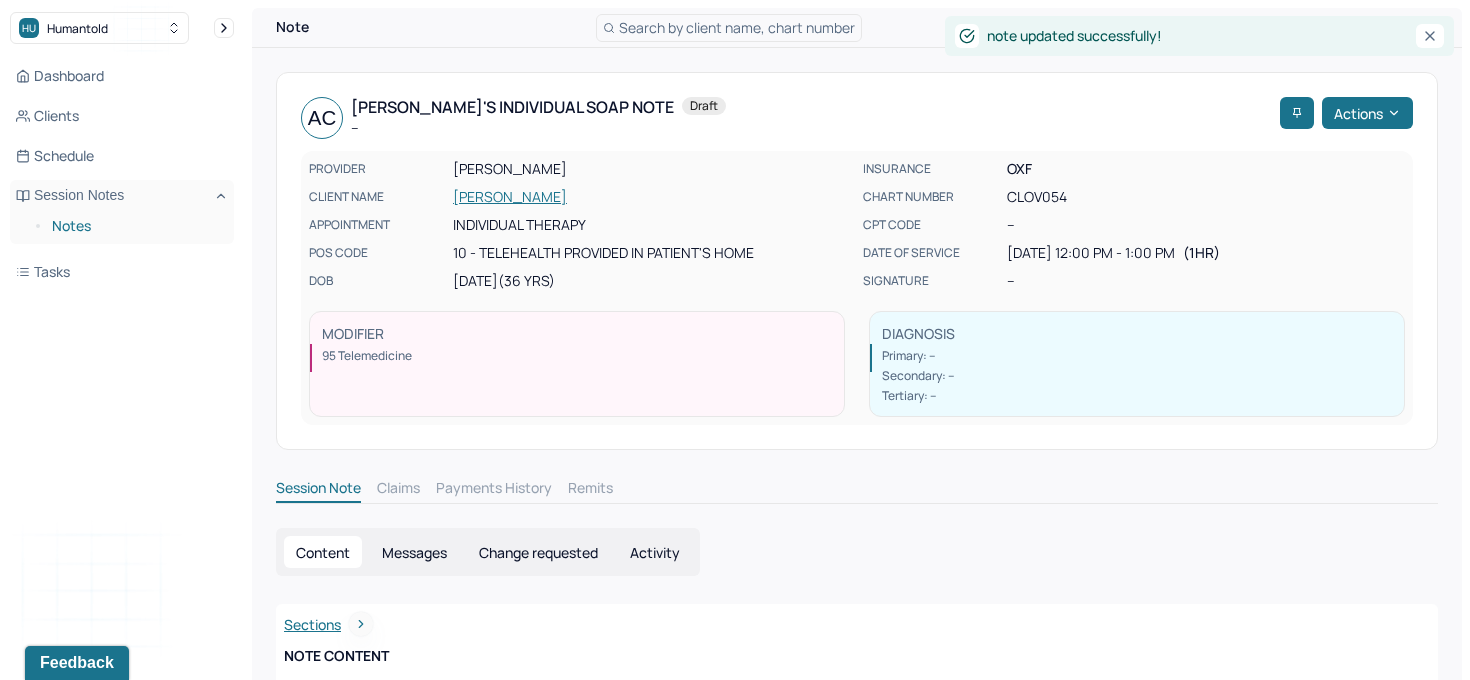 click on "Notes" at bounding box center [135, 226] 